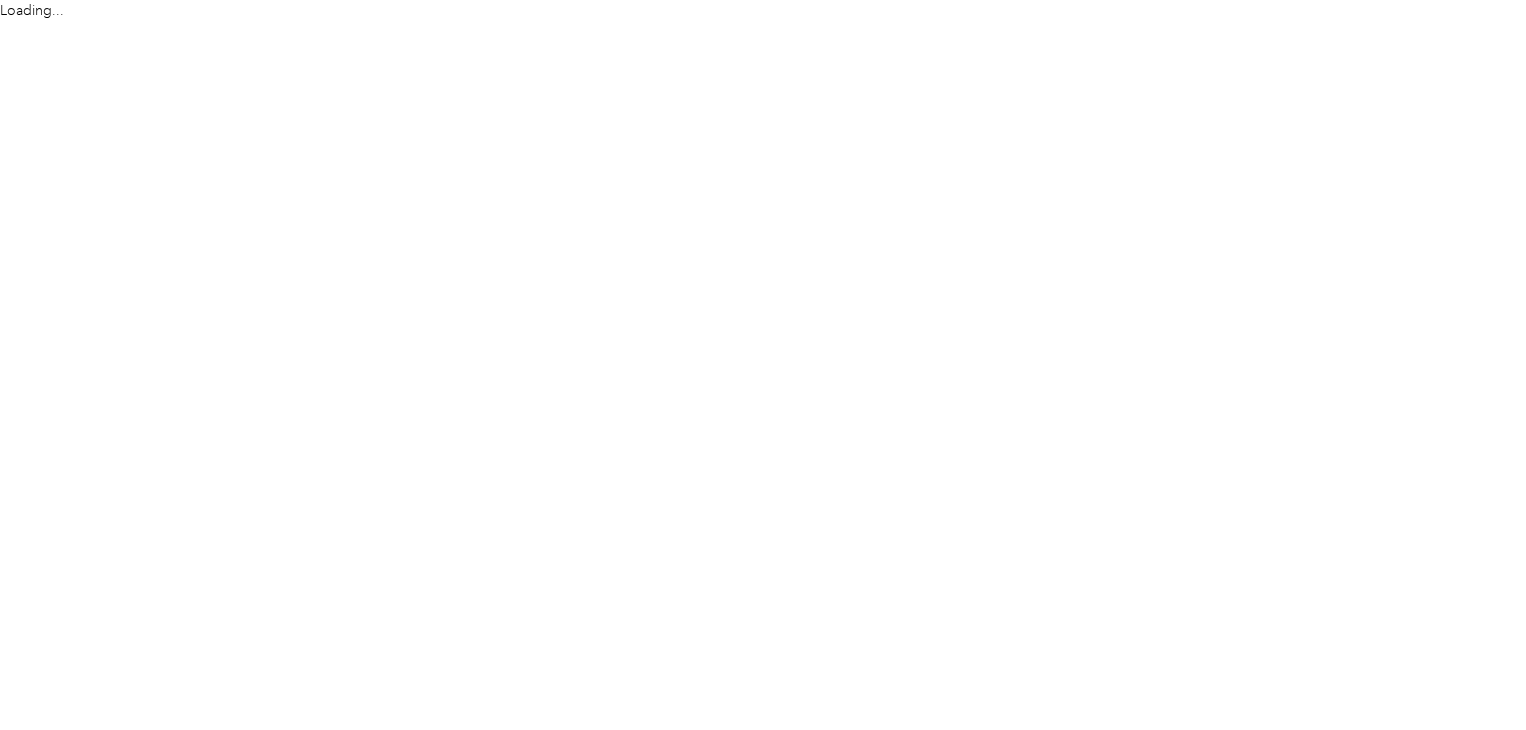 scroll, scrollTop: 0, scrollLeft: 0, axis: both 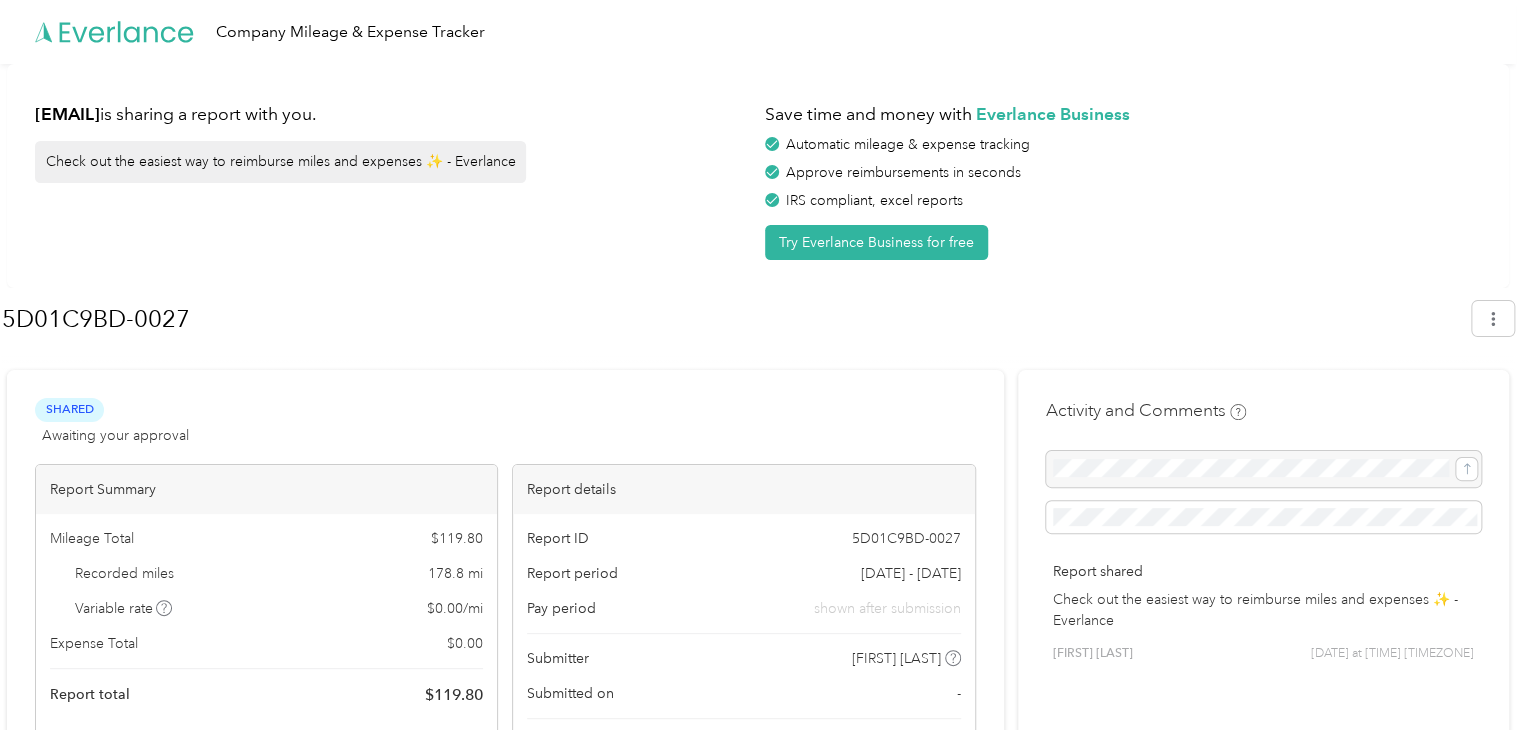 click 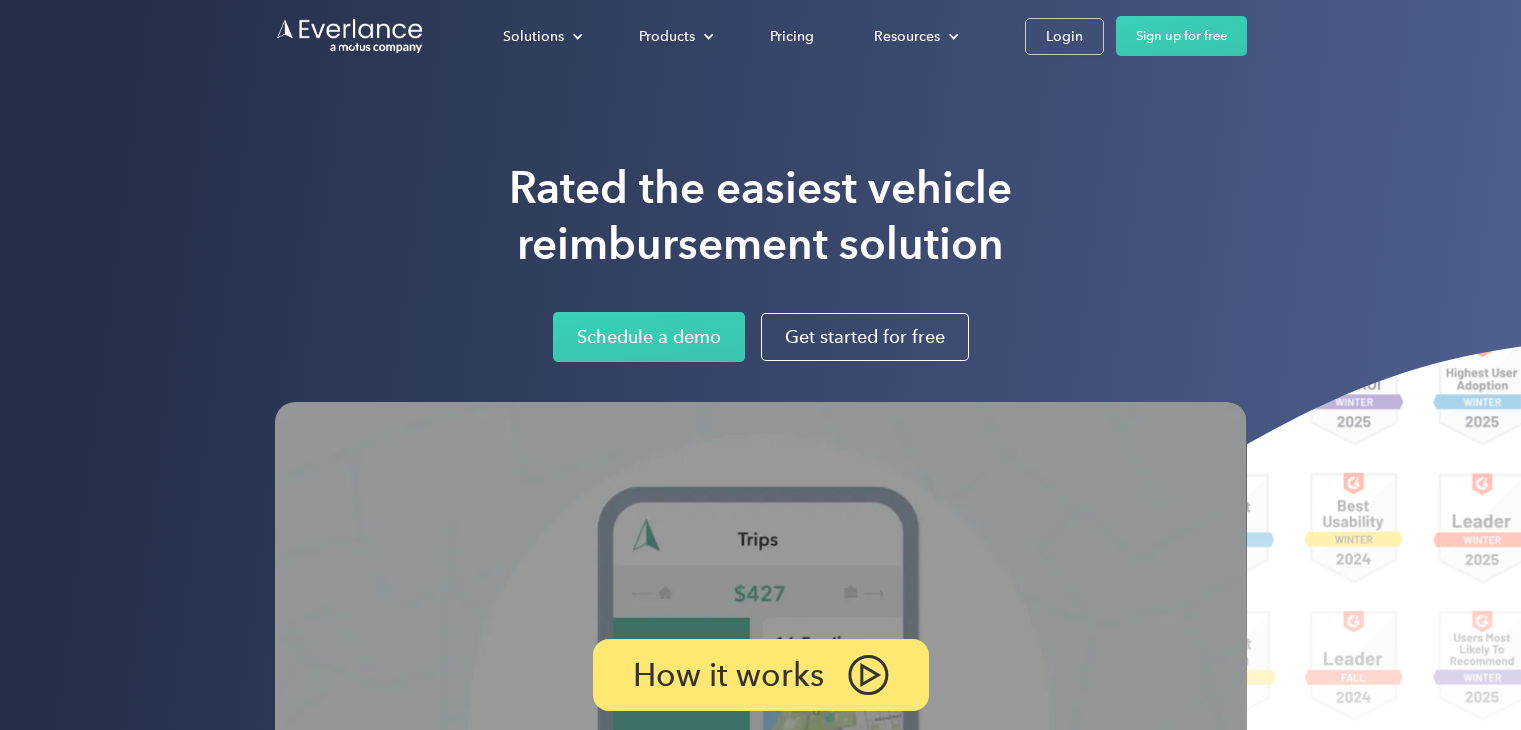 scroll, scrollTop: 0, scrollLeft: 0, axis: both 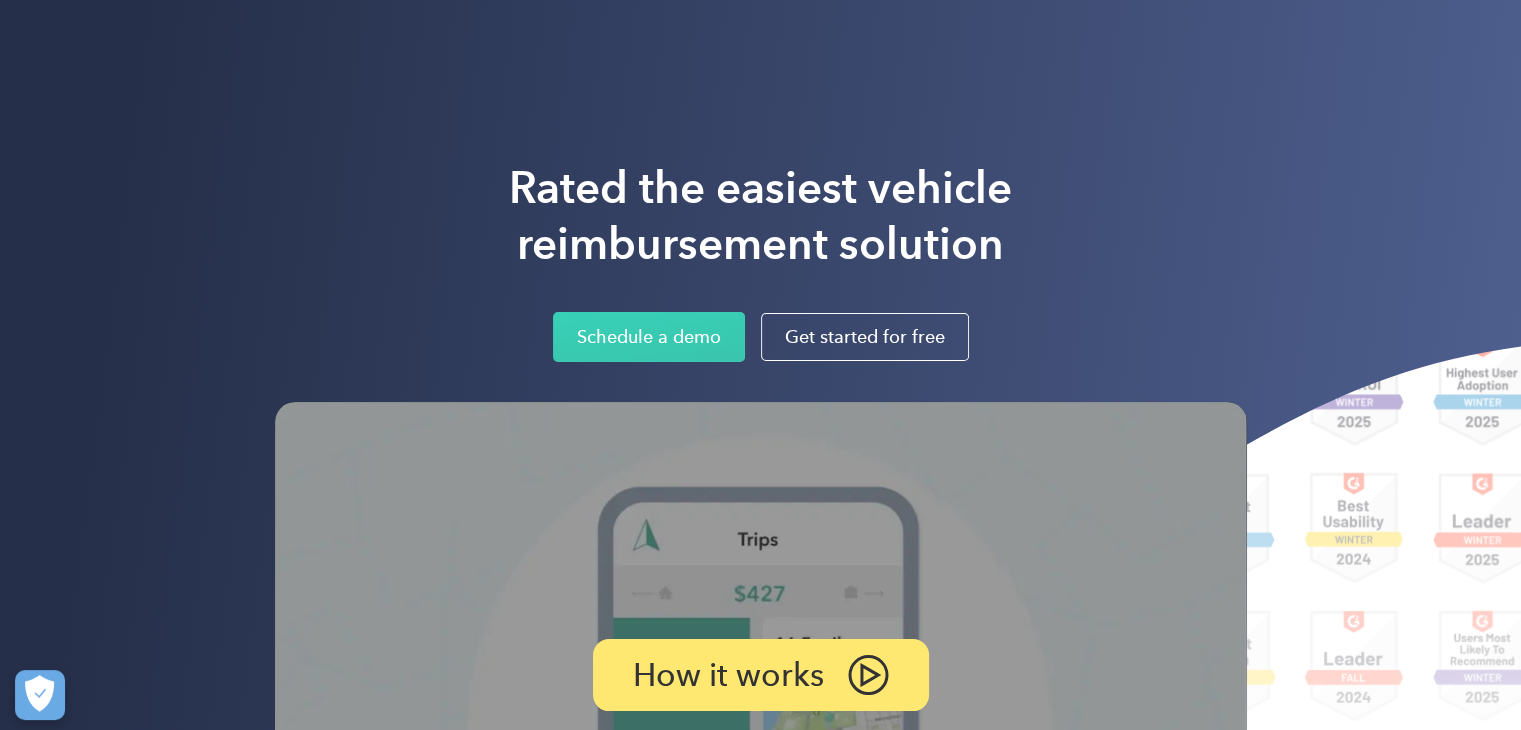 click on "Resources About us Learn about Motus Resource hub Business mileage hub IRS mileage rate Help center Tax calculator Jobs Contact us" at bounding box center (914, 36) 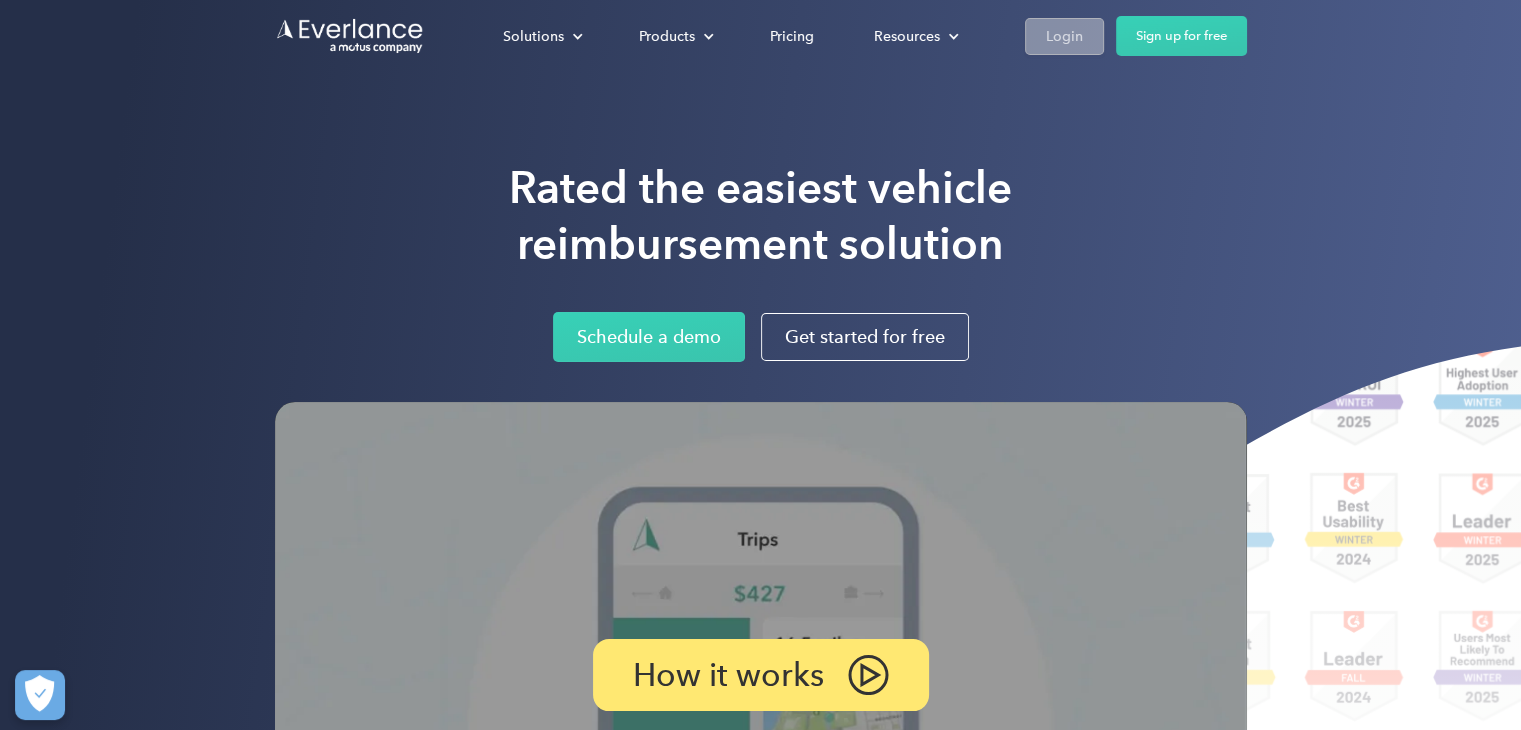 click on "Login" at bounding box center [1064, 36] 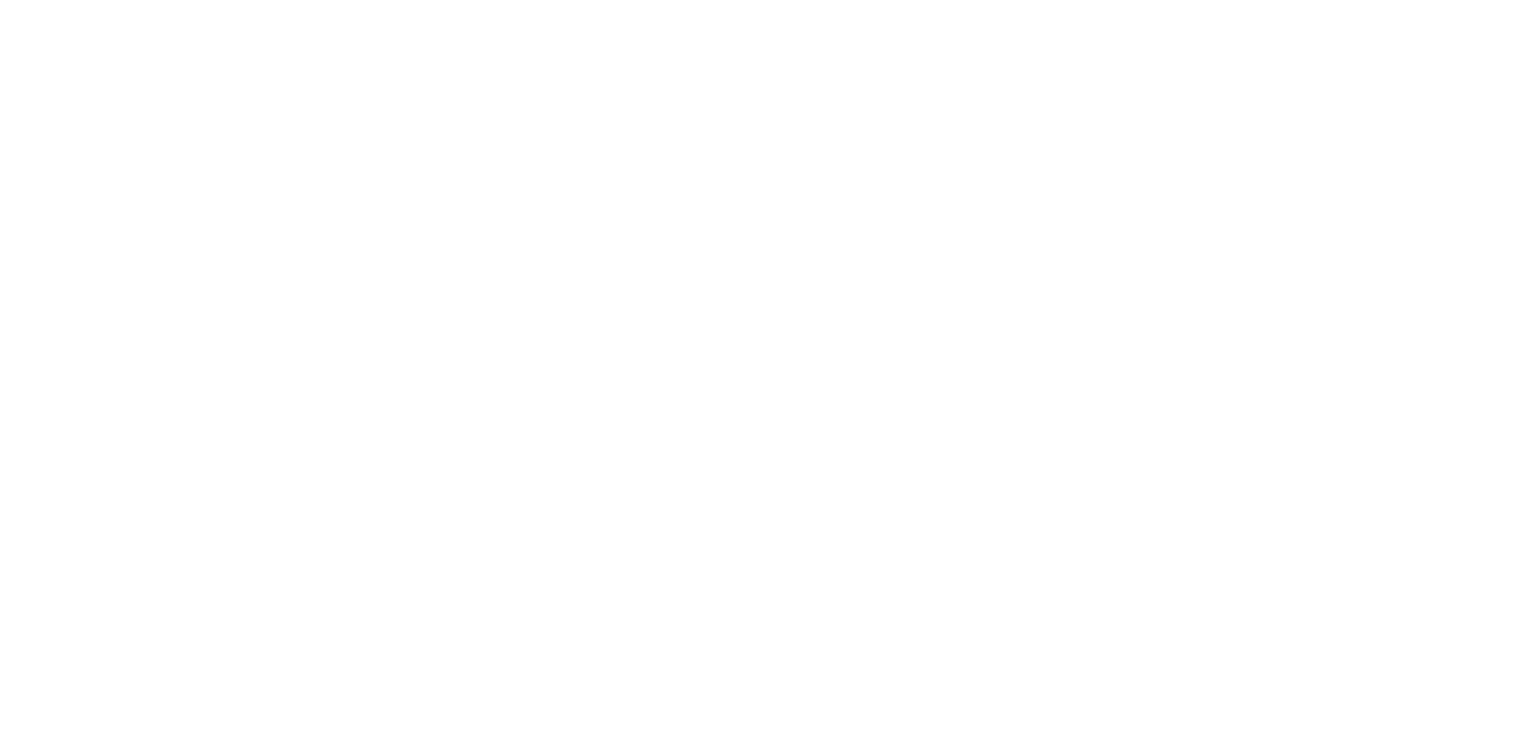scroll, scrollTop: 0, scrollLeft: 0, axis: both 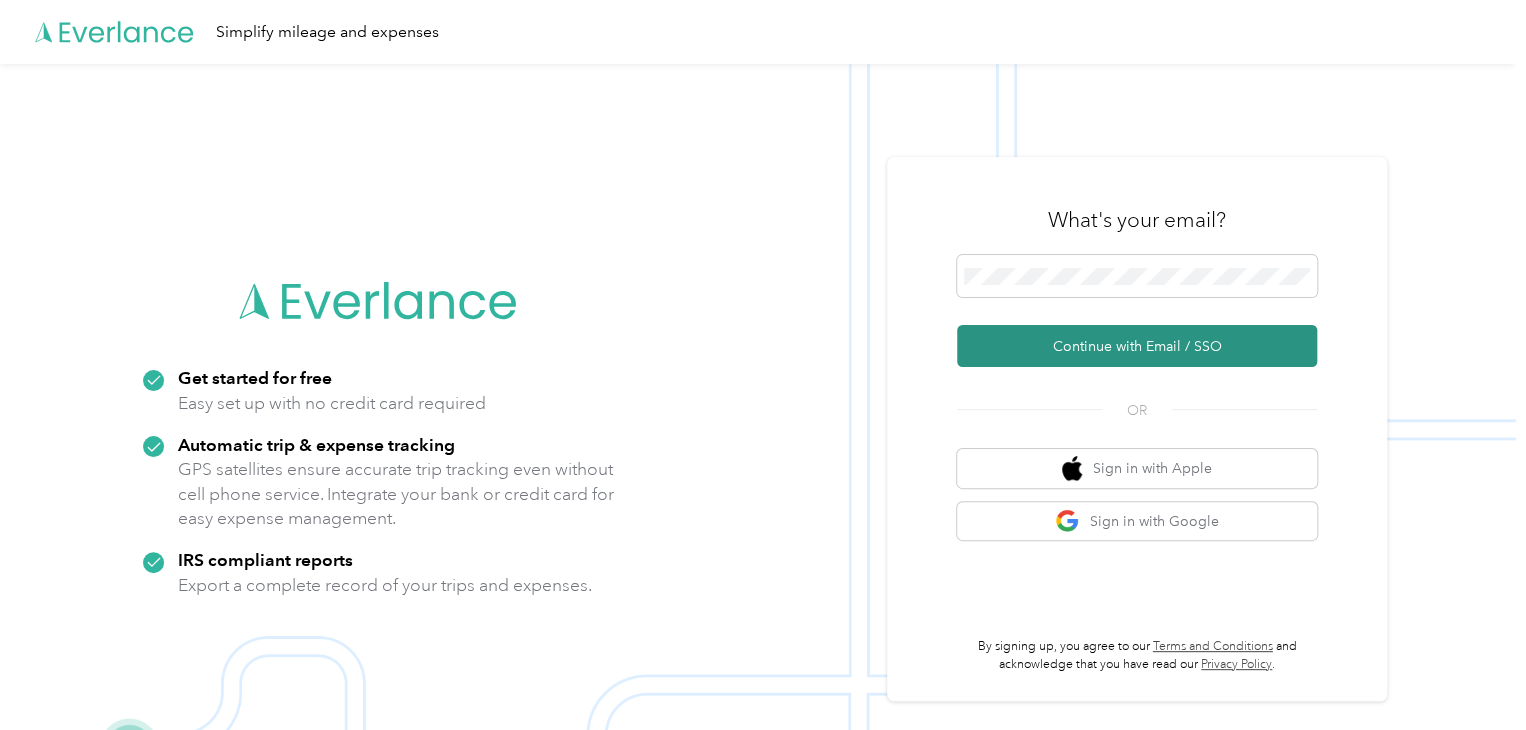 click on "Continue with Email / SSO" at bounding box center (1137, 346) 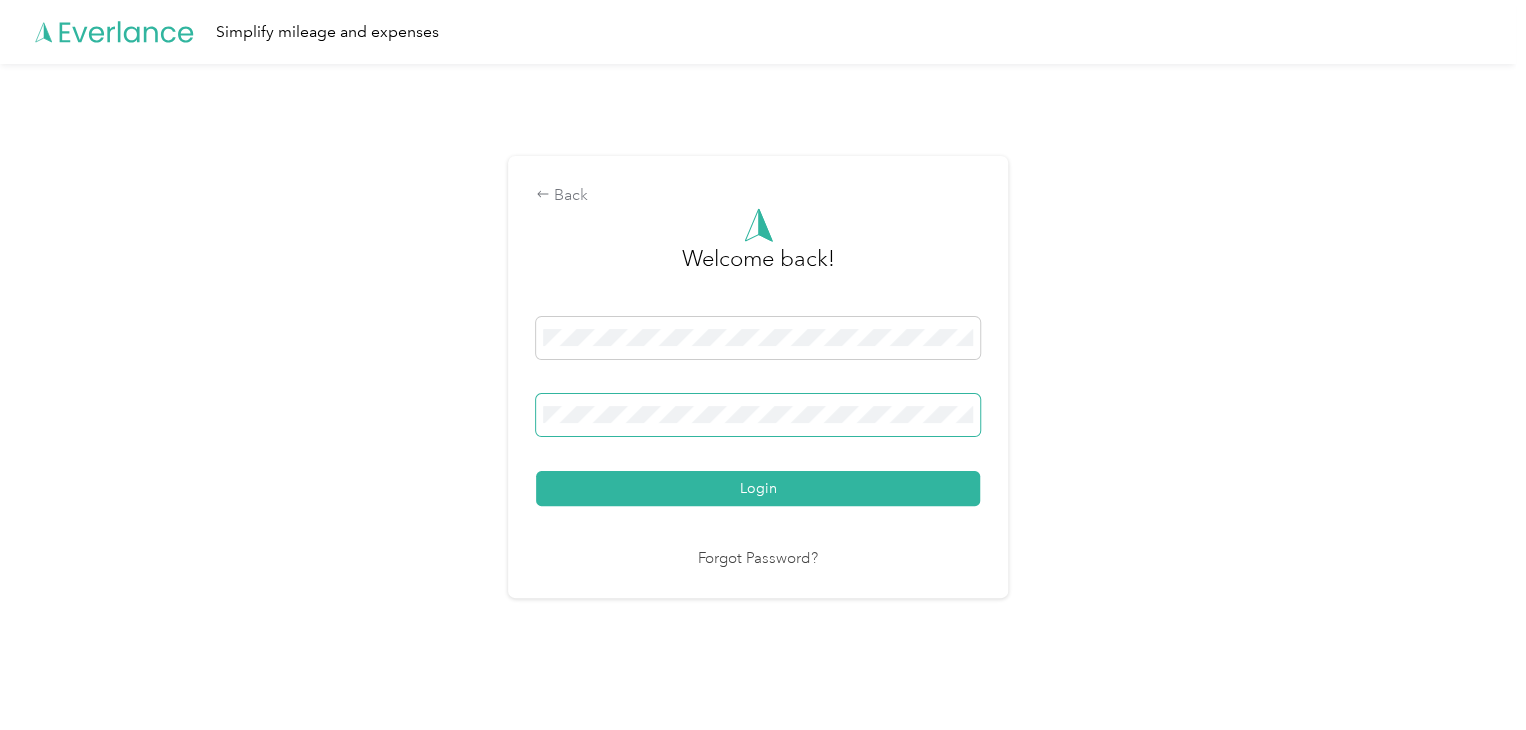 click at bounding box center [758, 415] 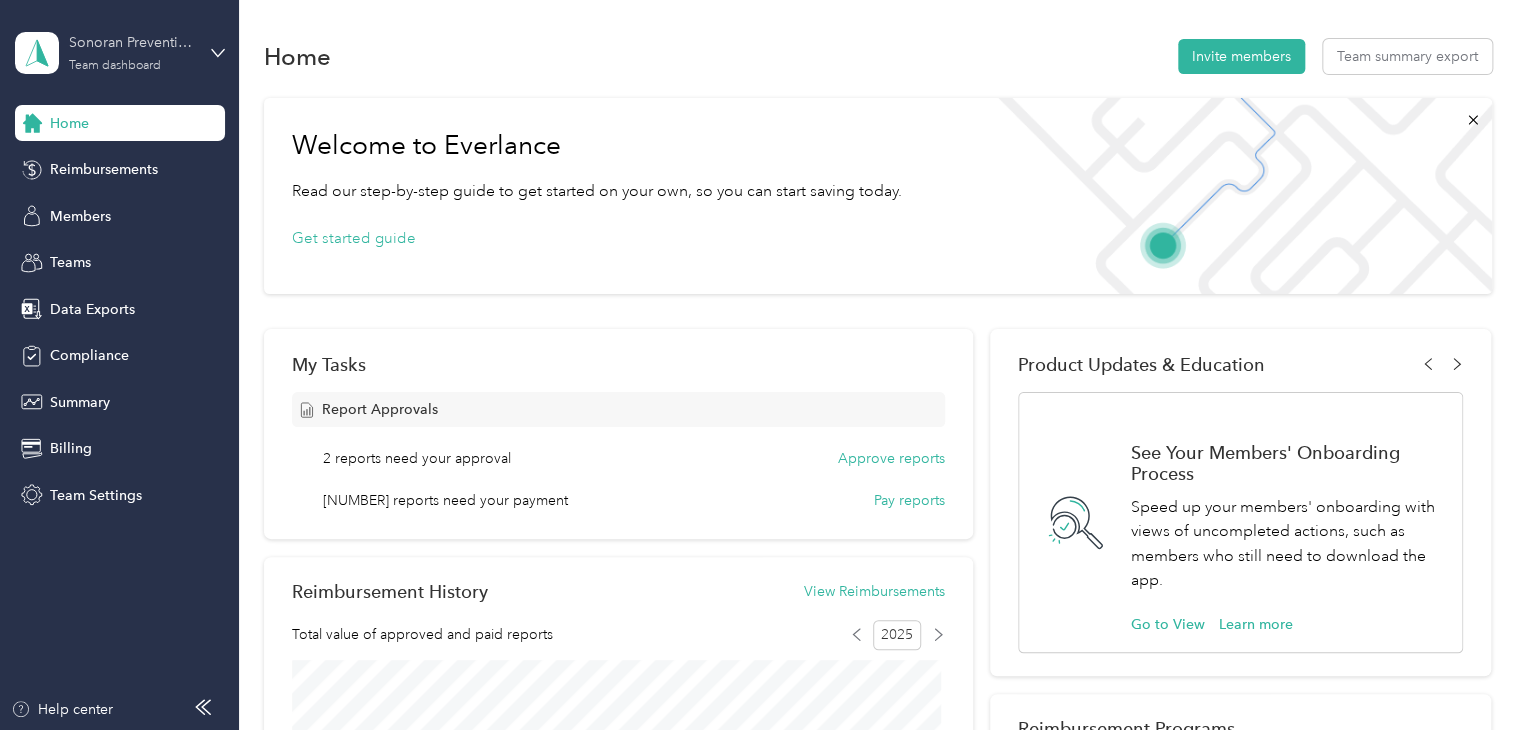 click on "Sonoran Prevention Works" at bounding box center (131, 42) 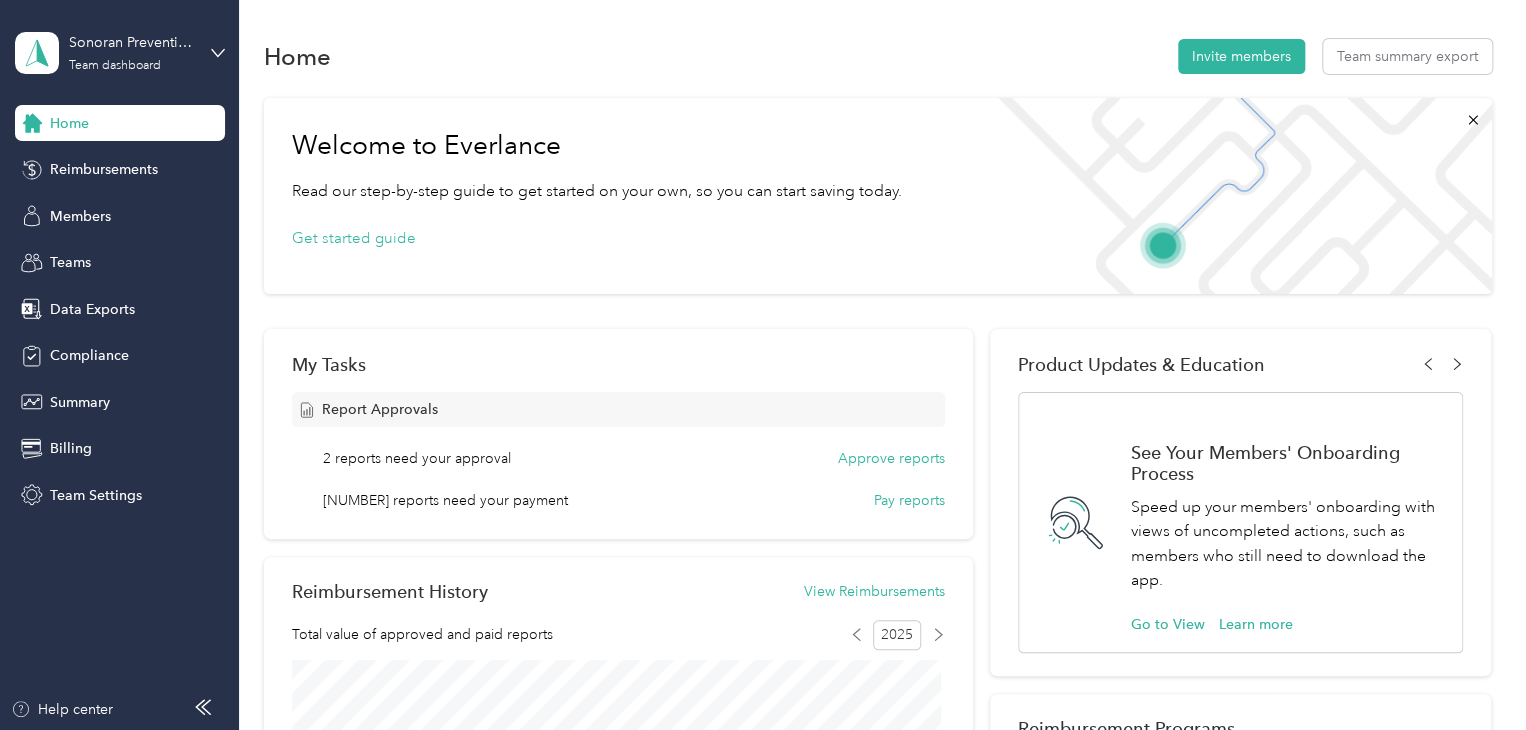 click on "Personal dashboard" at bounding box center (95, 209) 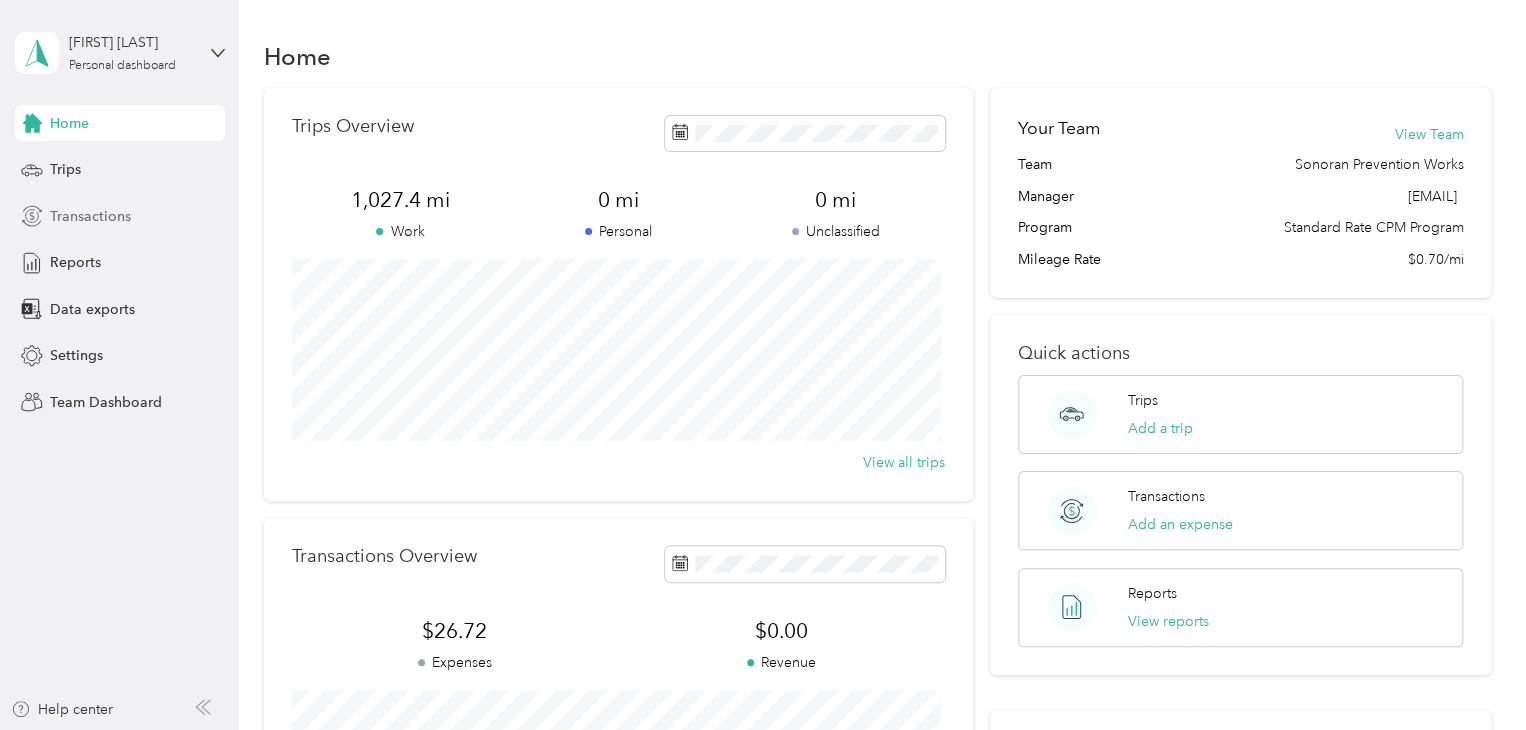 click on "Transactions" at bounding box center (90, 216) 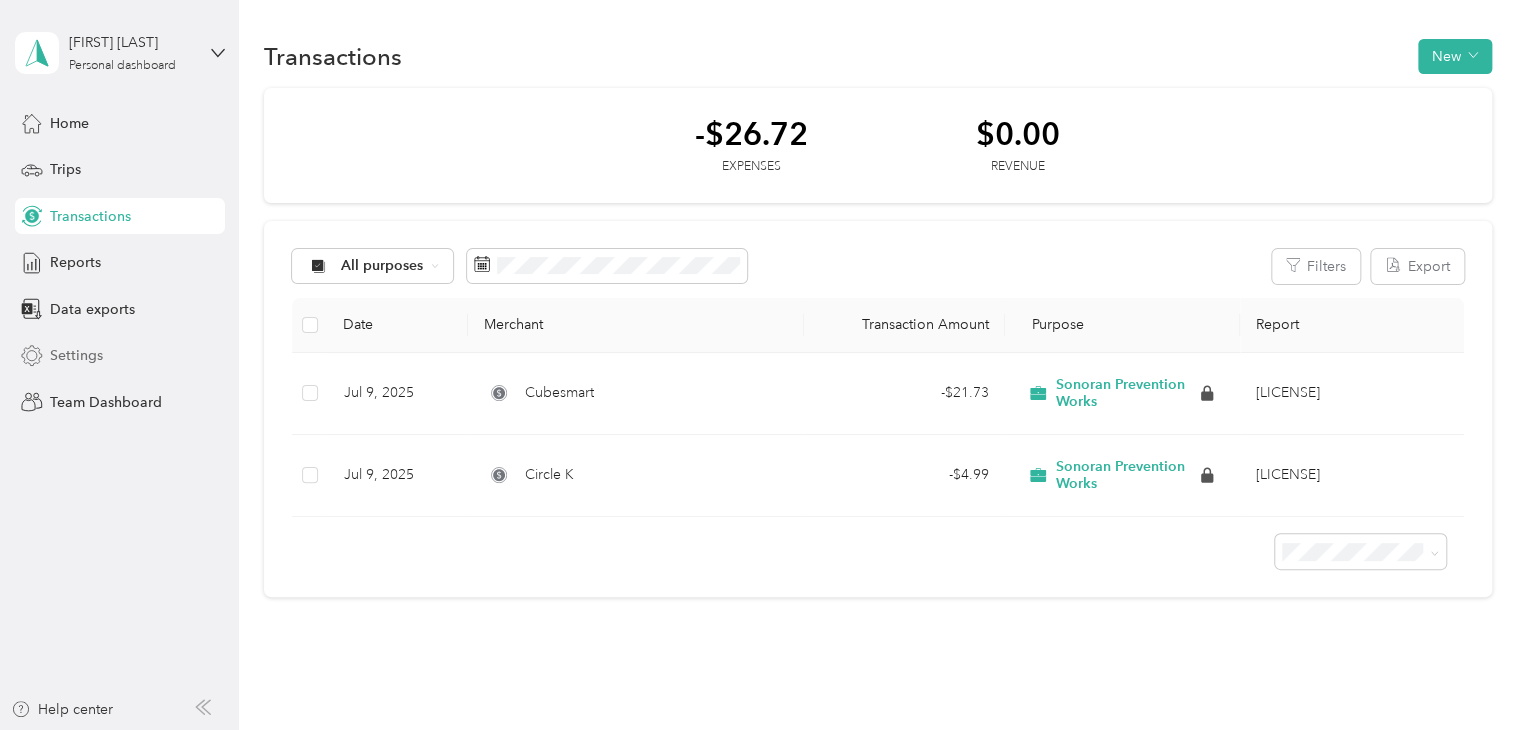 click on "Settings" at bounding box center [76, 355] 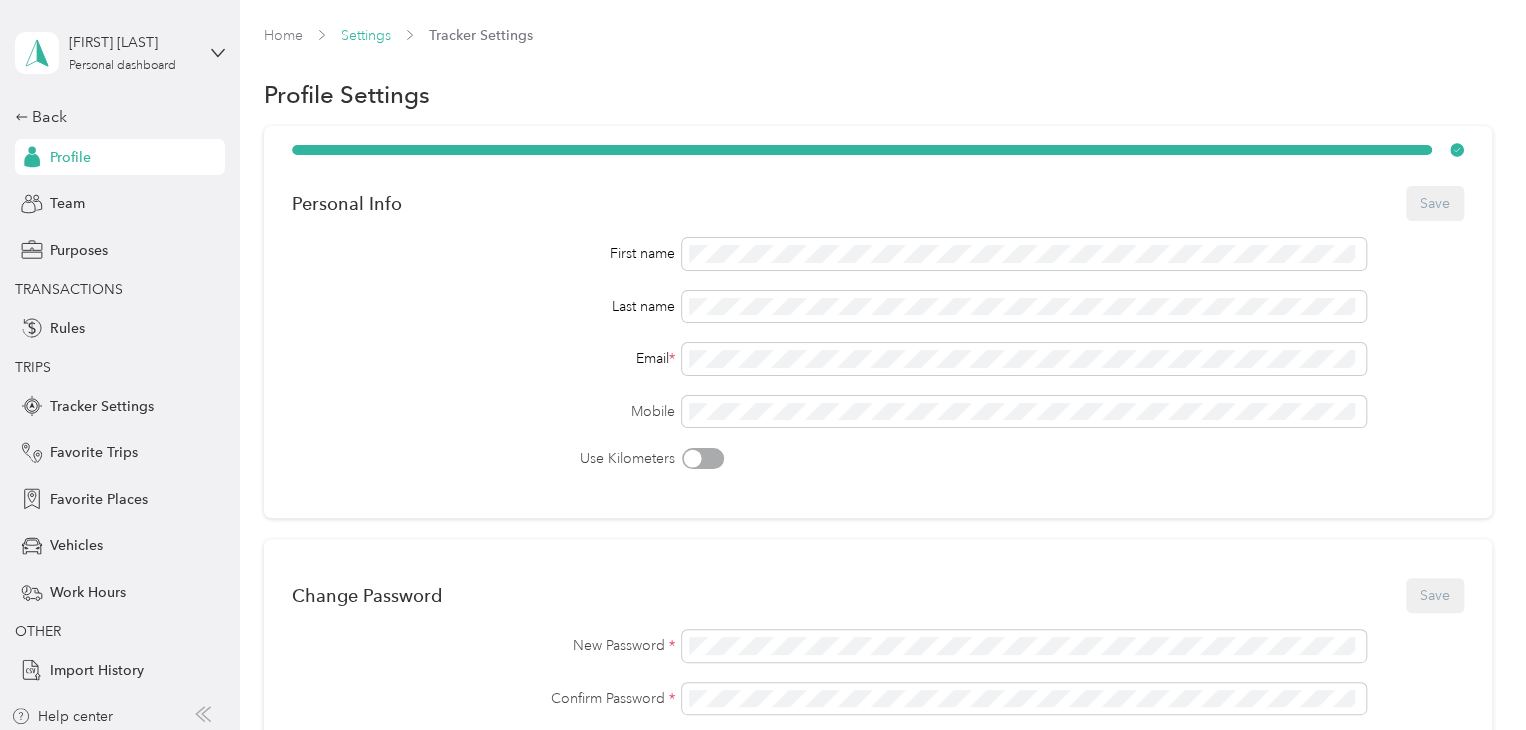 click on "Settings" at bounding box center (366, 35) 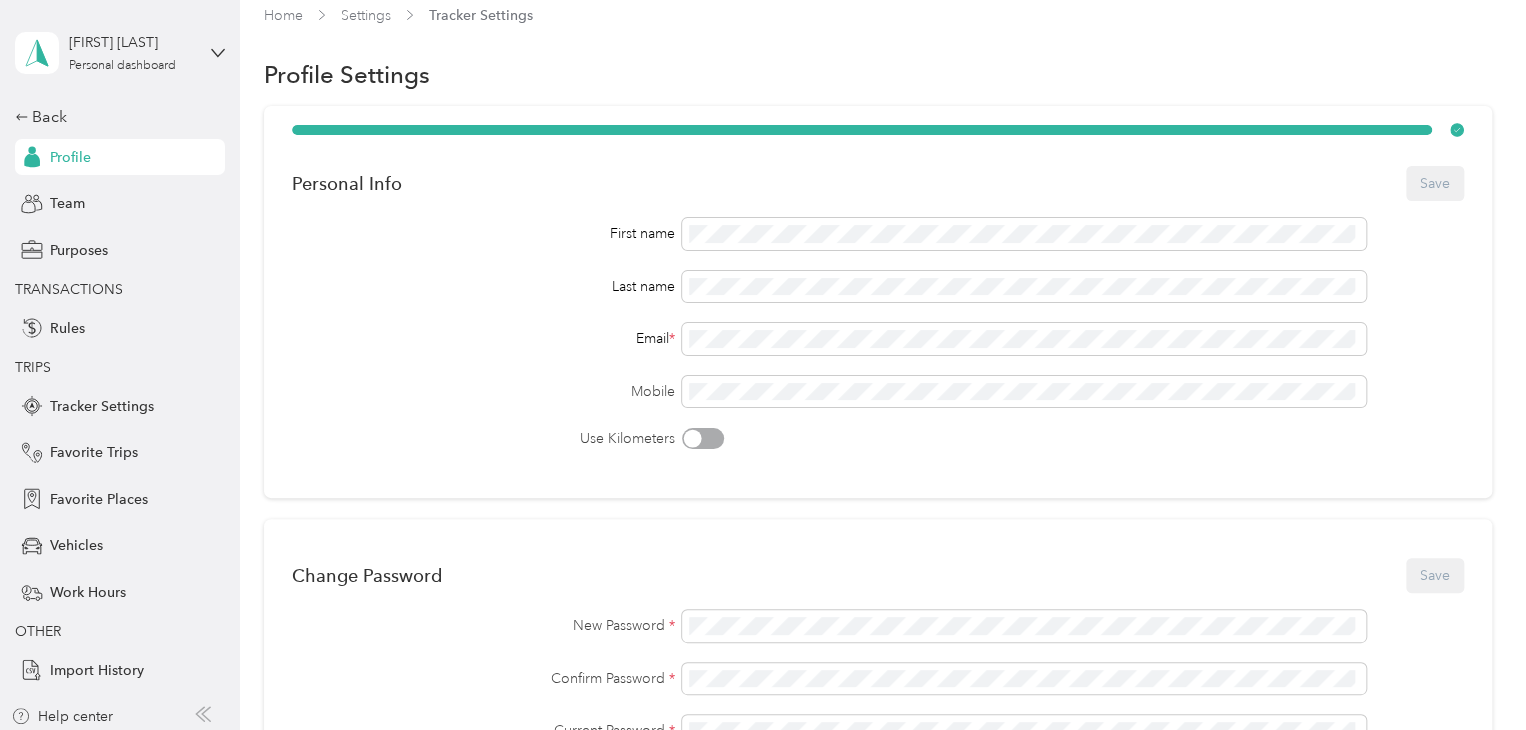 scroll, scrollTop: 0, scrollLeft: 0, axis: both 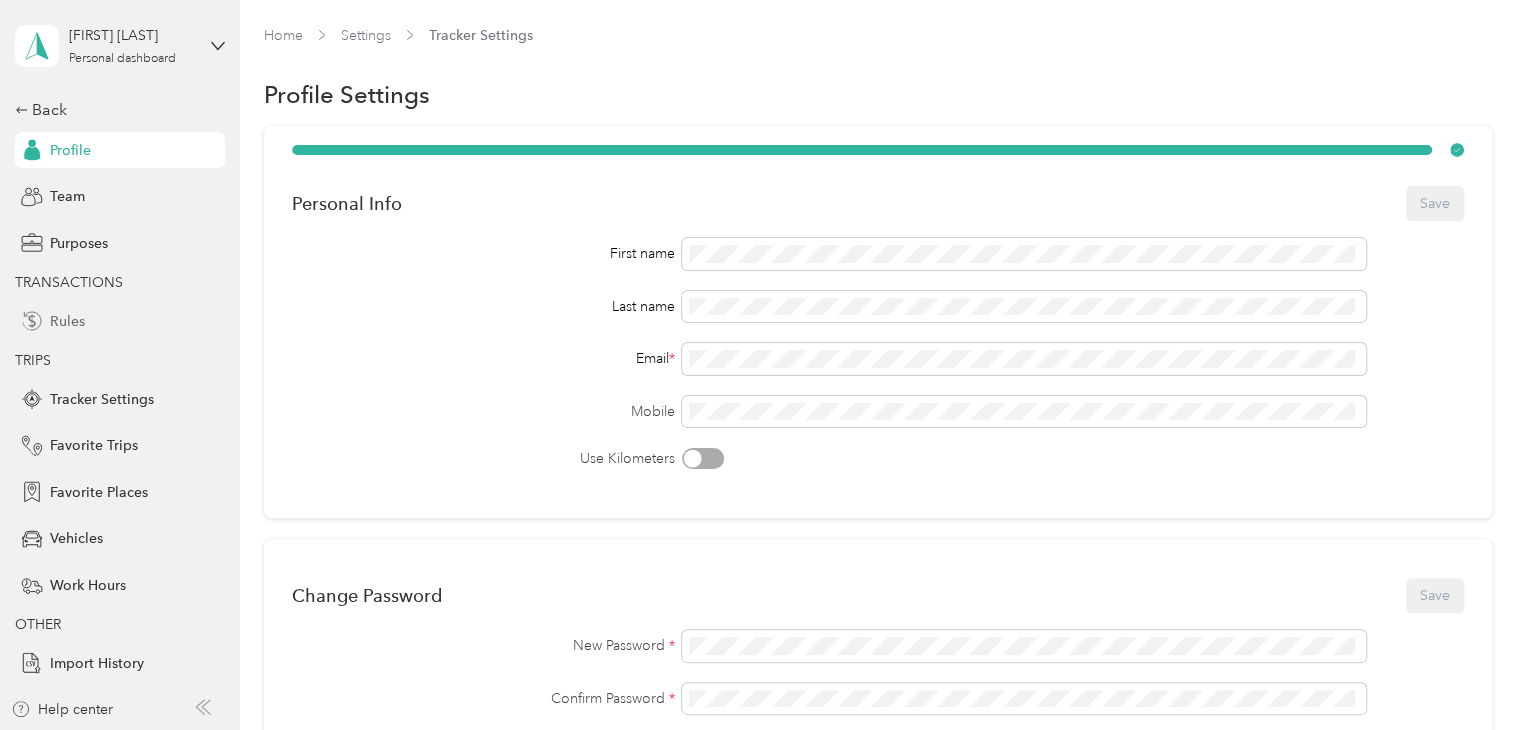 click on "Rules" at bounding box center [120, 321] 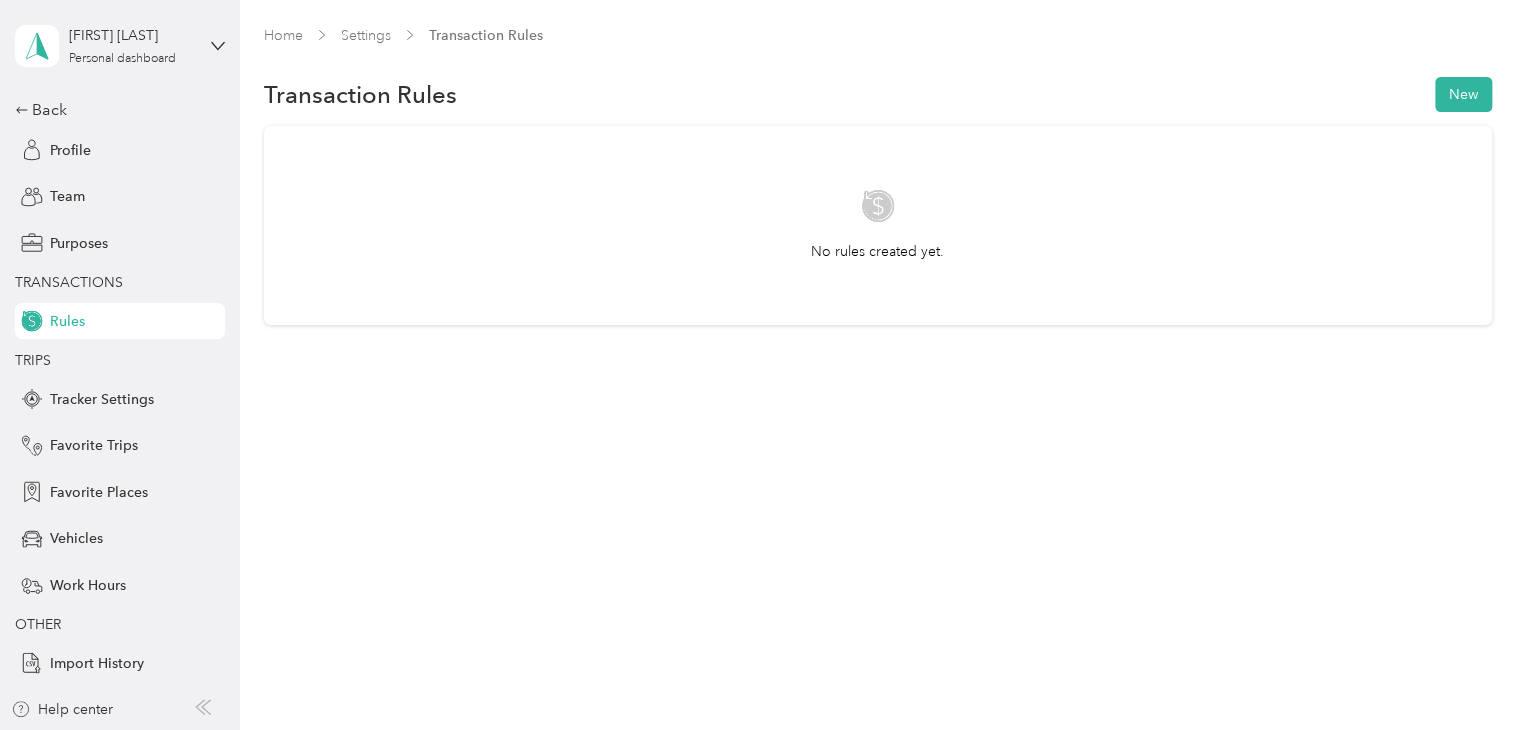click 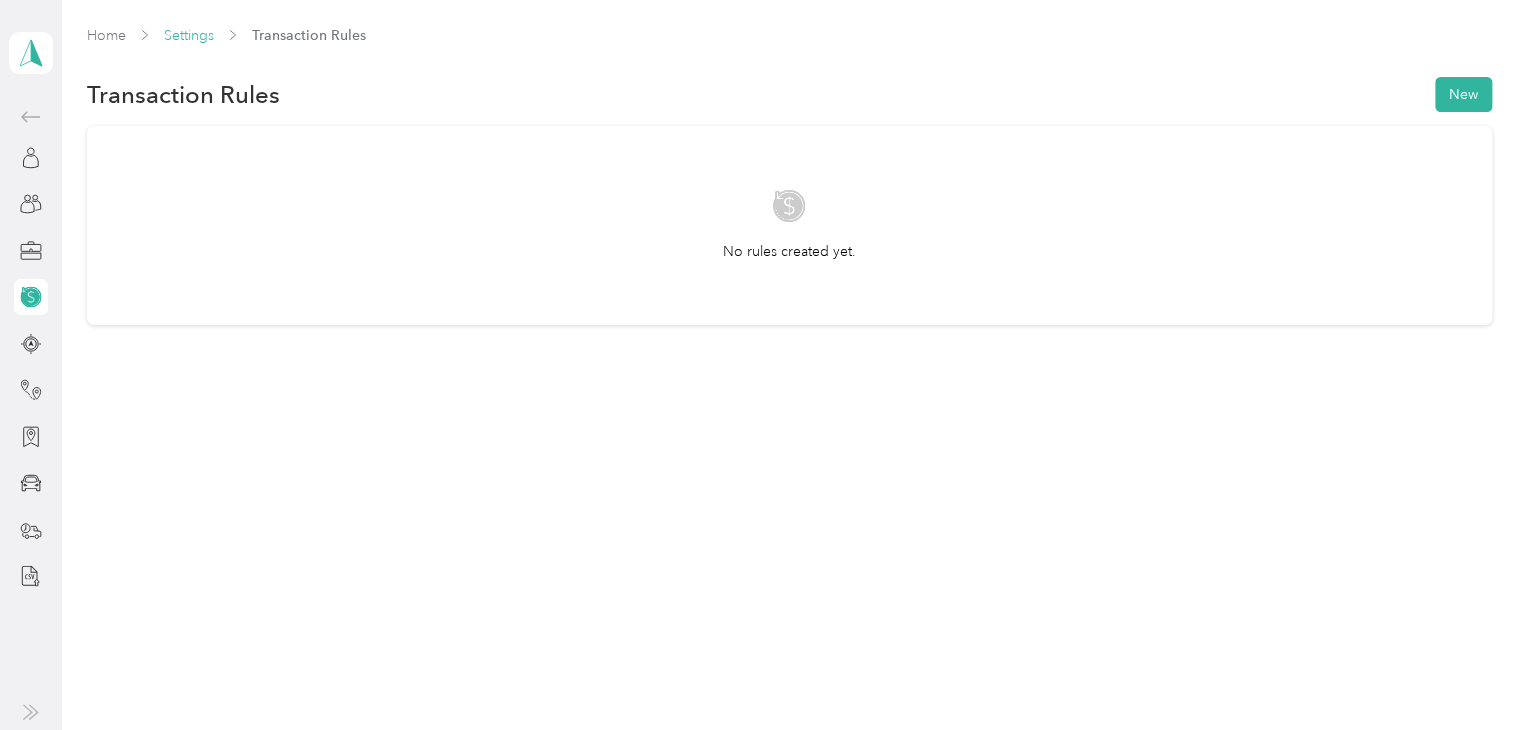 click on "Settings" at bounding box center [189, 35] 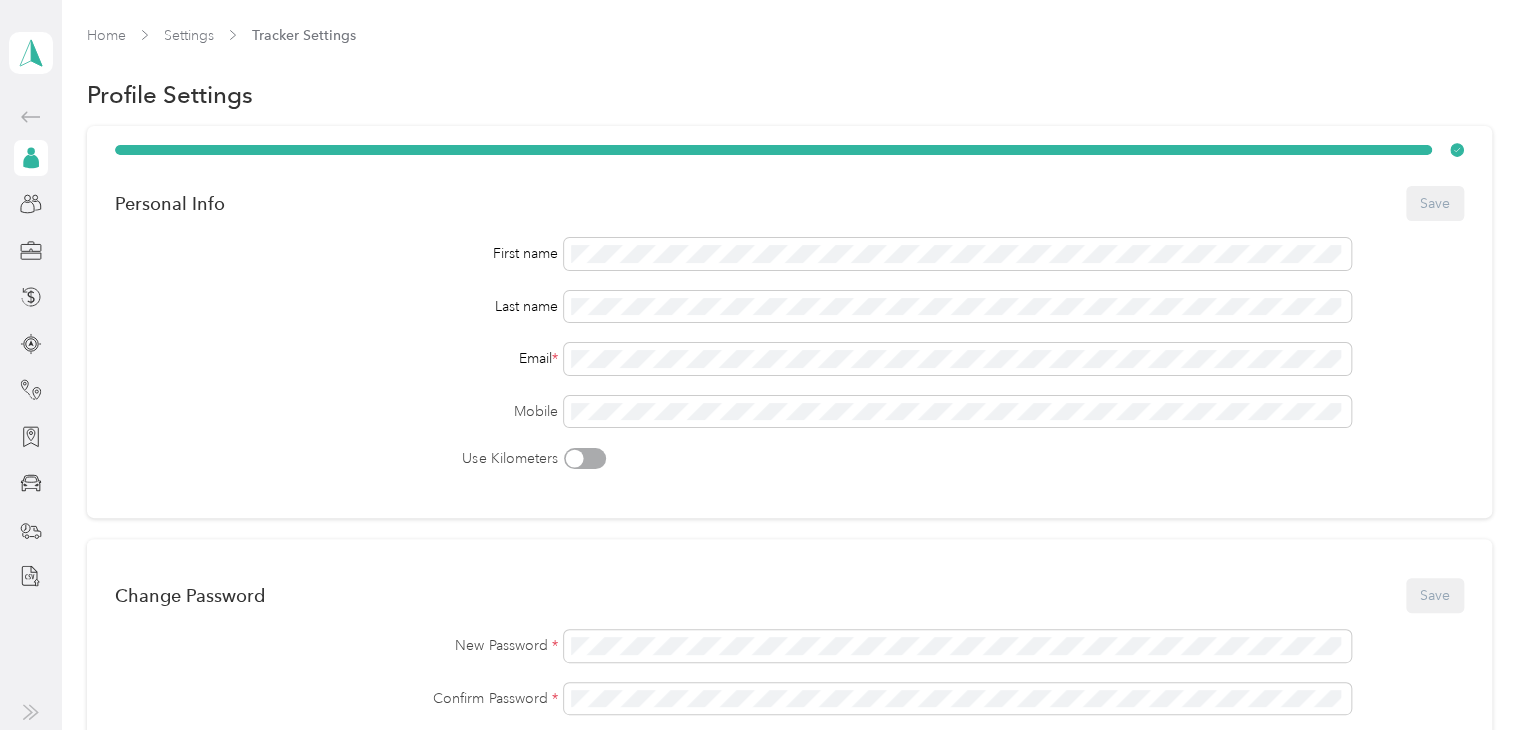 click 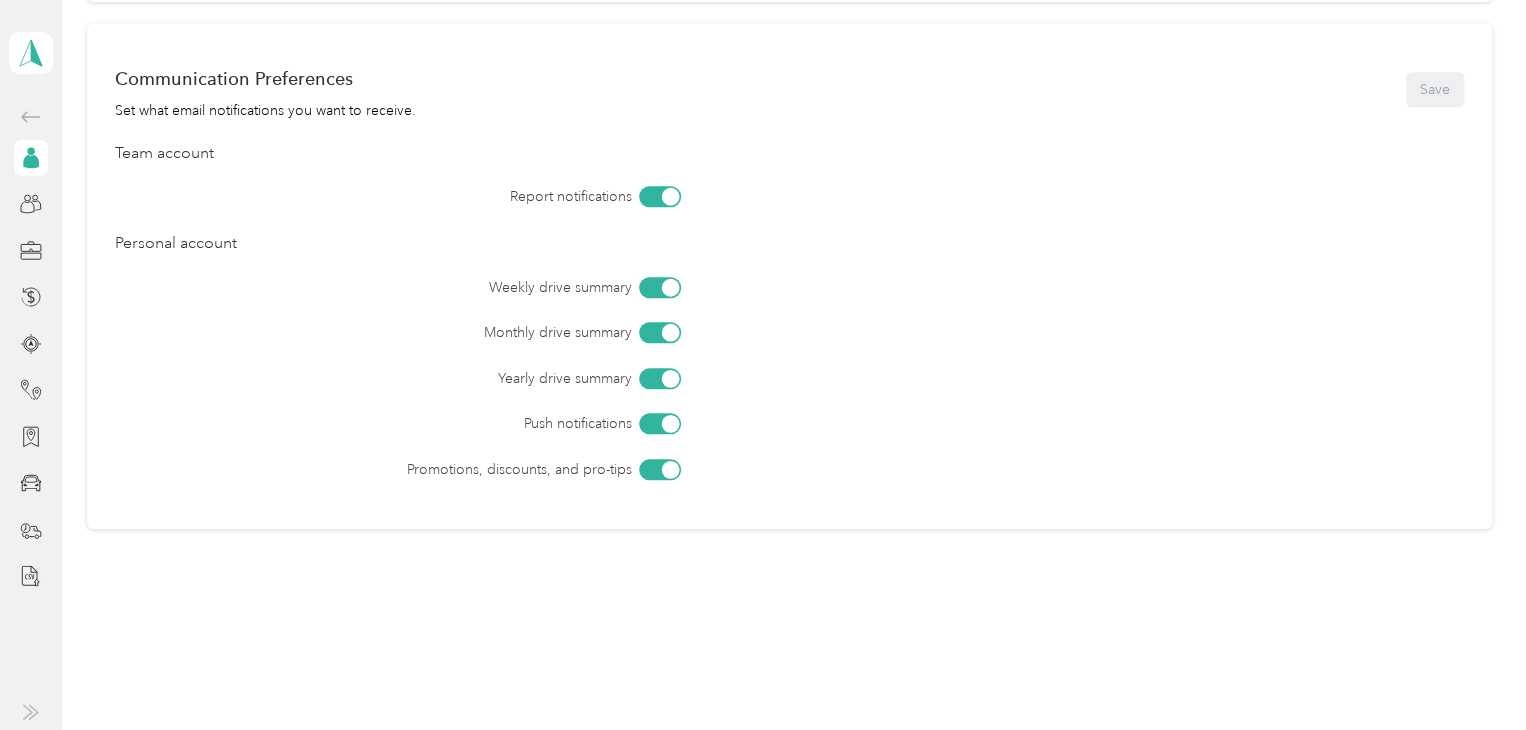 scroll, scrollTop: 812, scrollLeft: 0, axis: vertical 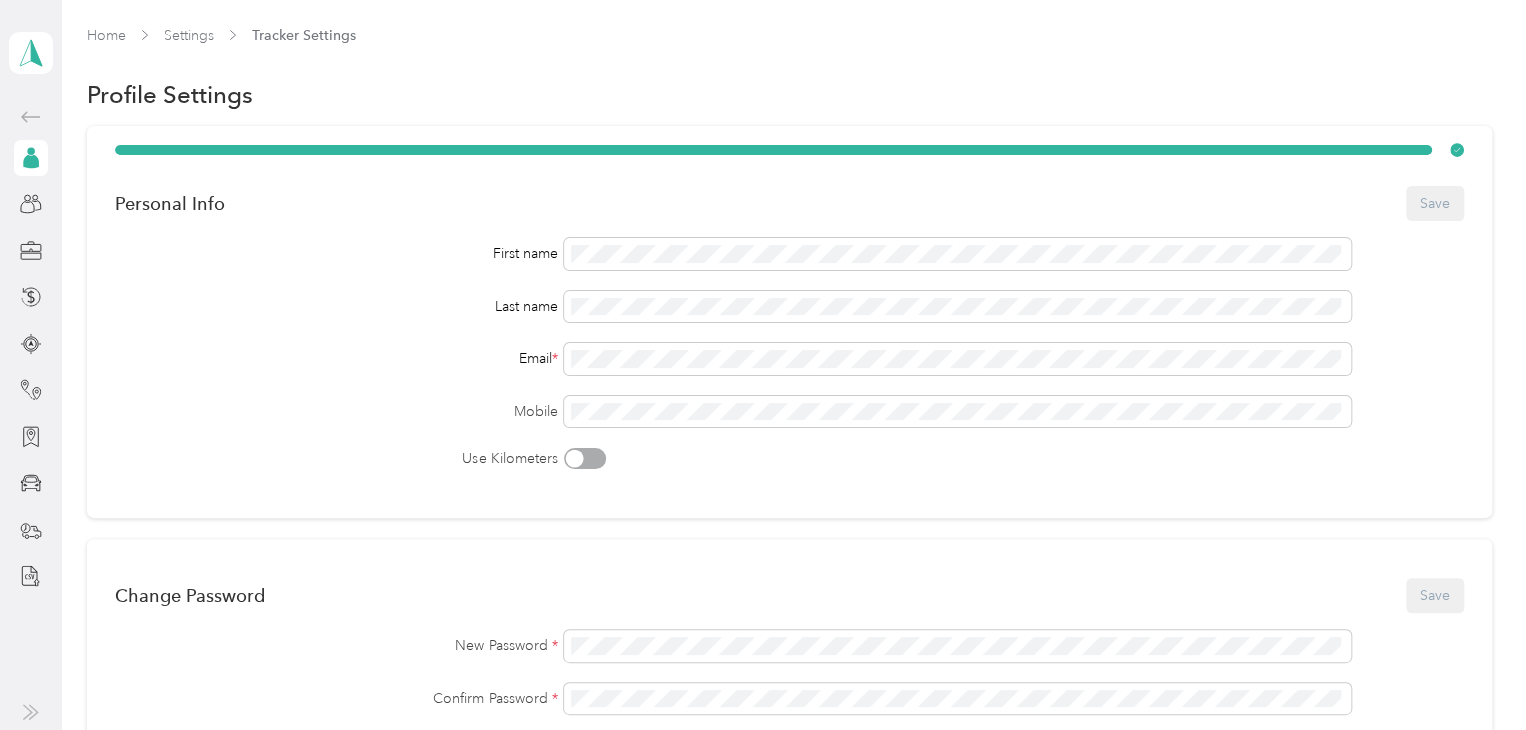 click at bounding box center (575, 459) 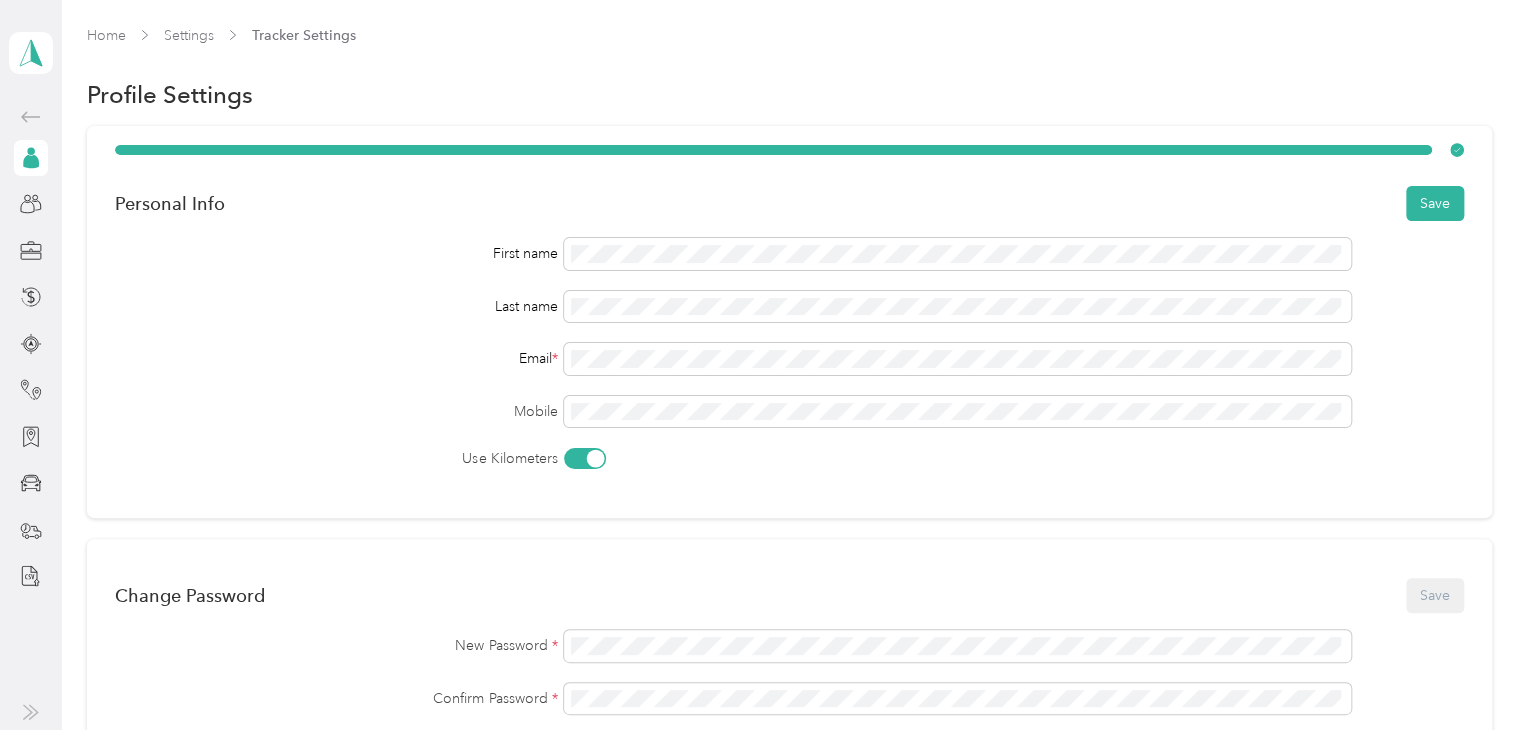 click at bounding box center [585, 458] 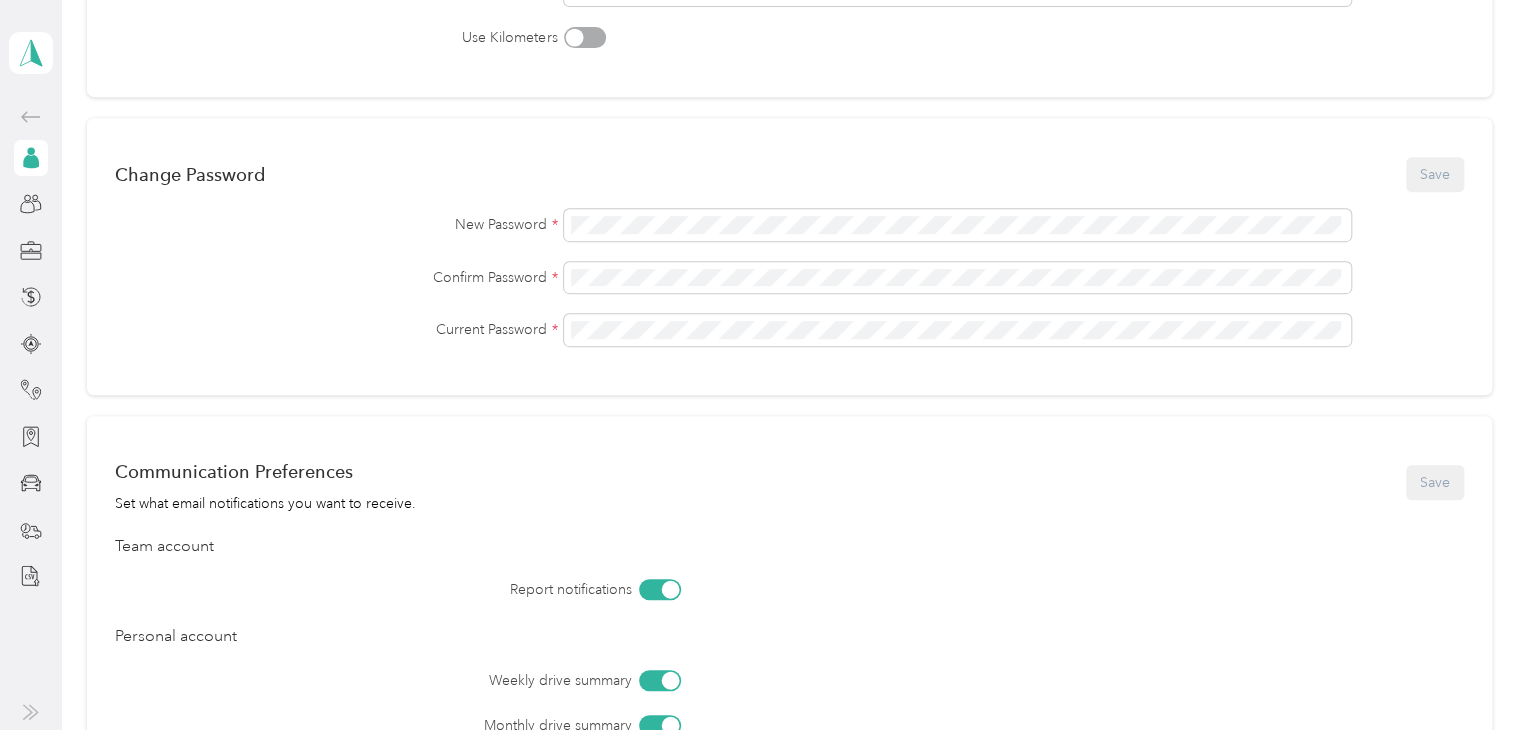 scroll, scrollTop: 392, scrollLeft: 0, axis: vertical 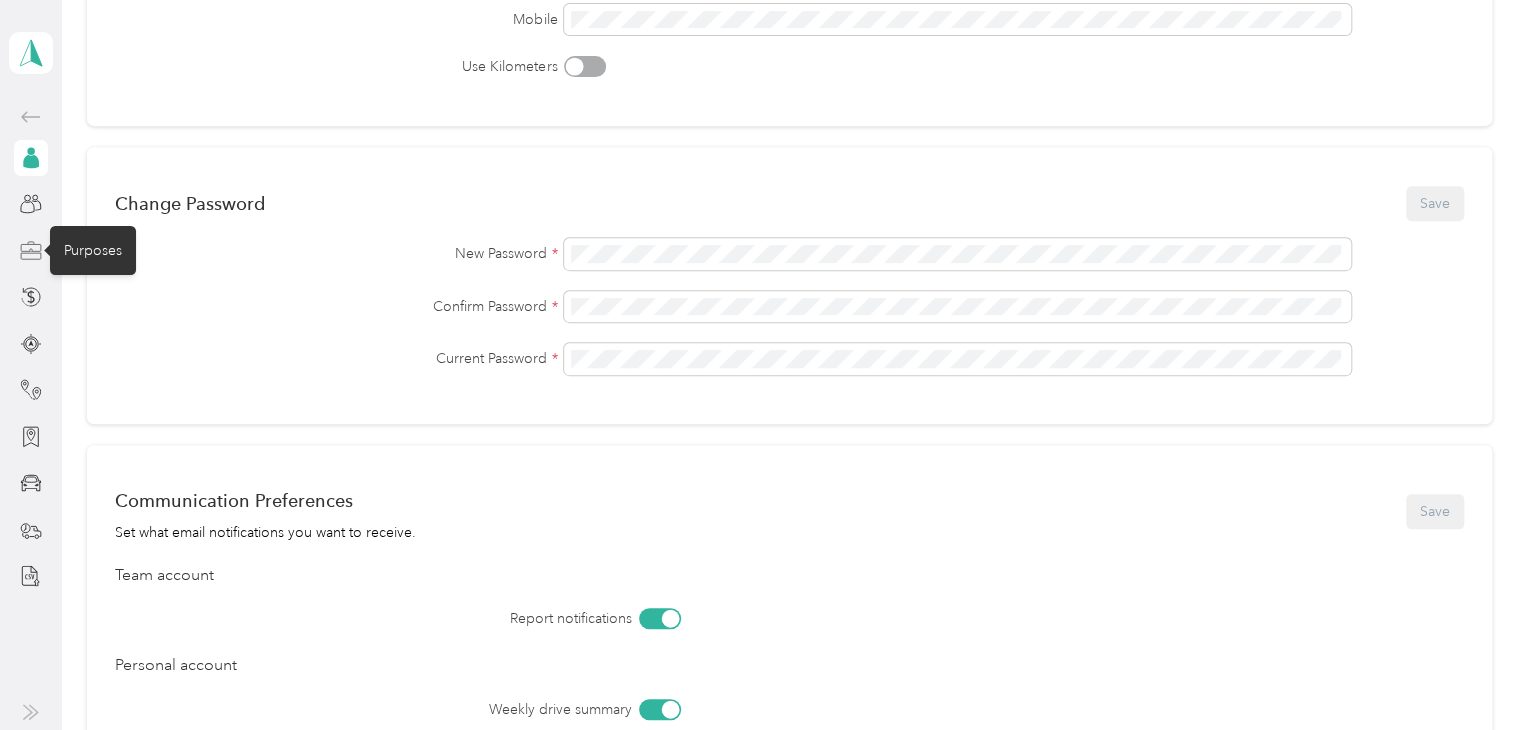 click 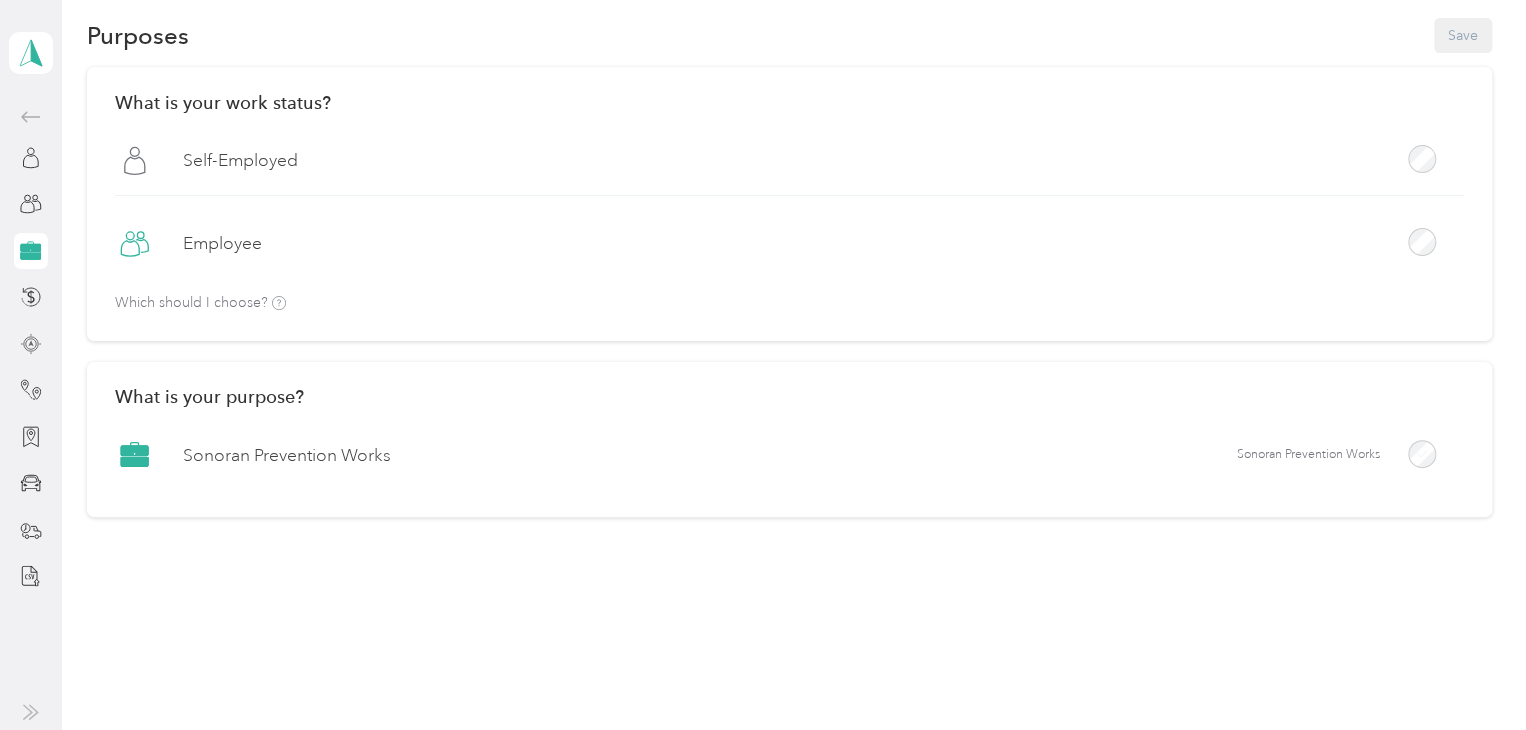 scroll, scrollTop: 73, scrollLeft: 0, axis: vertical 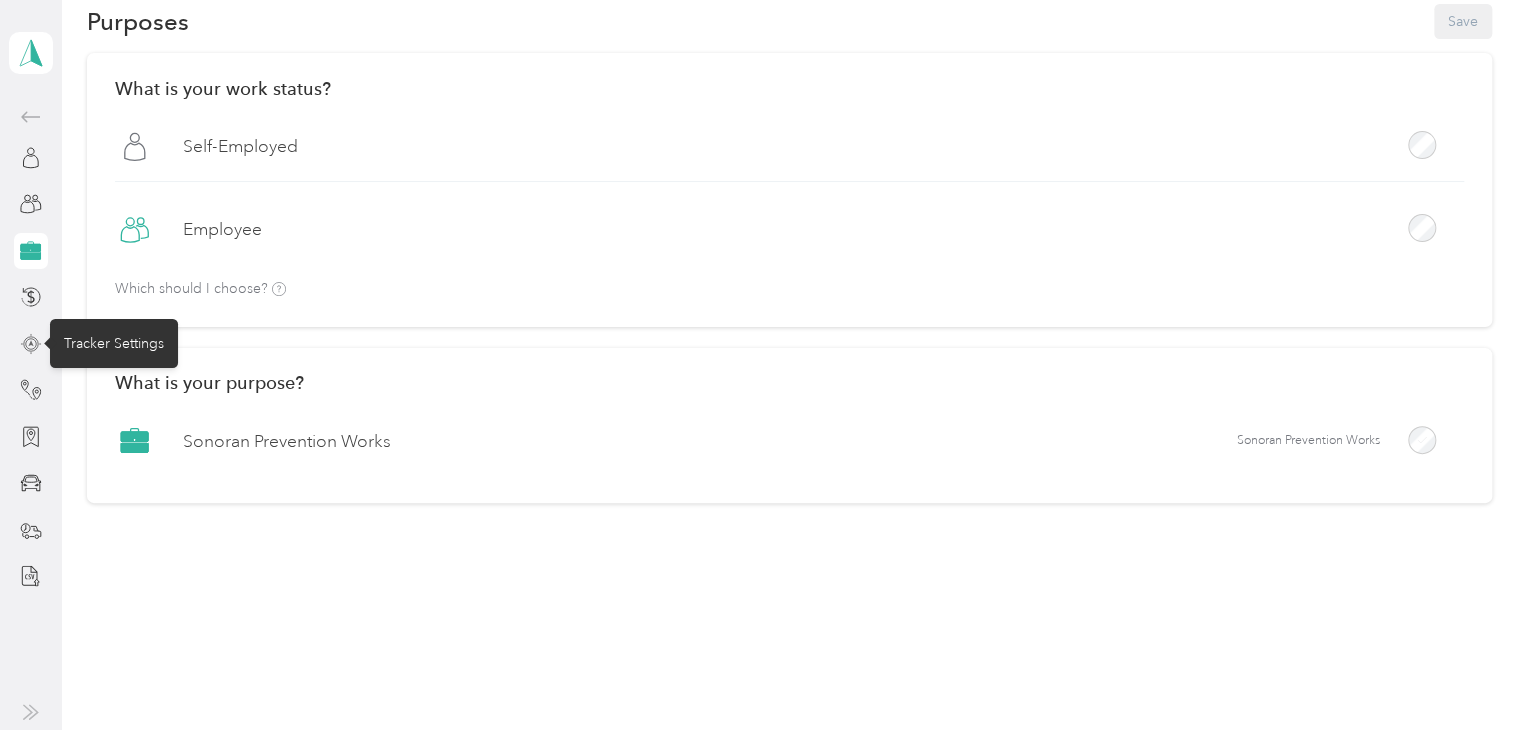 click 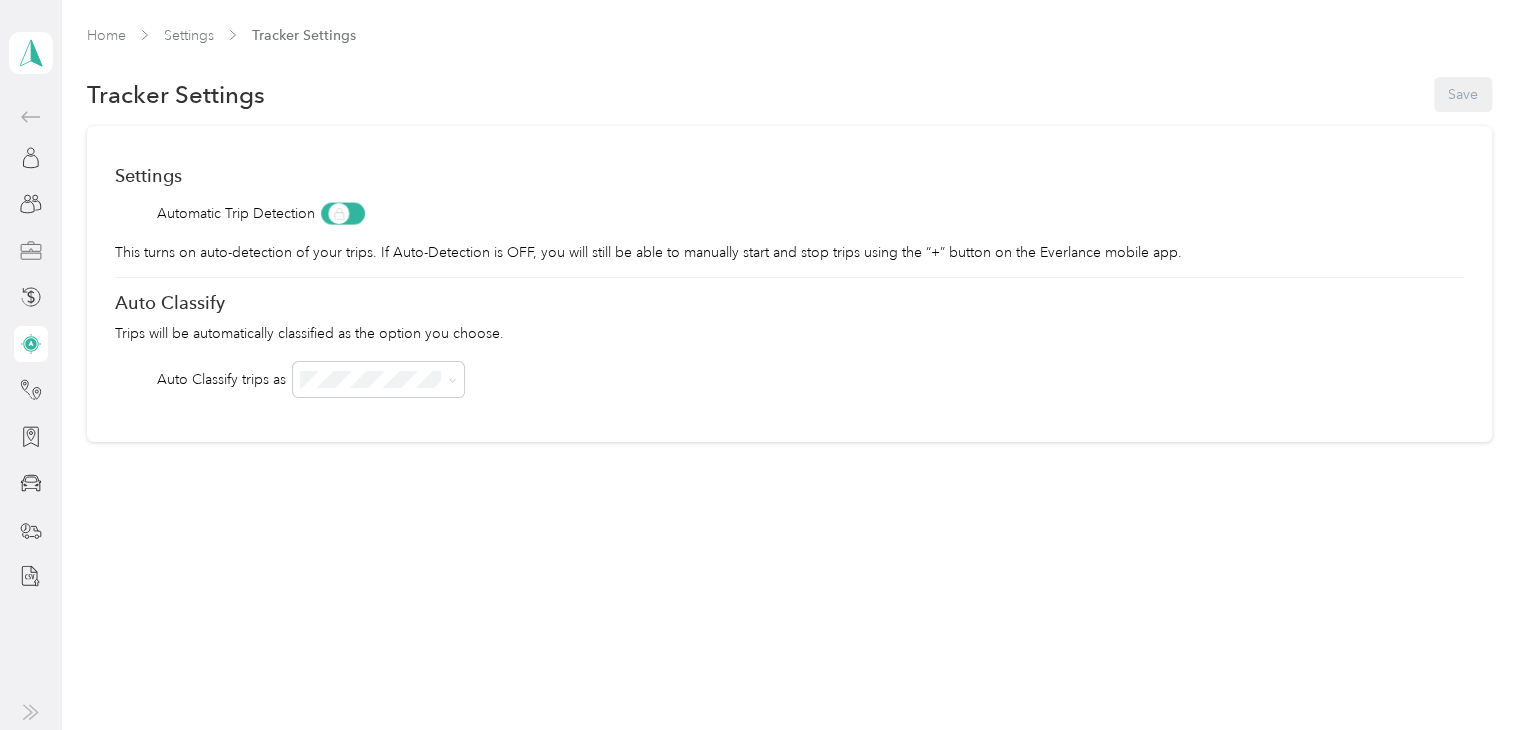scroll, scrollTop: 0, scrollLeft: 0, axis: both 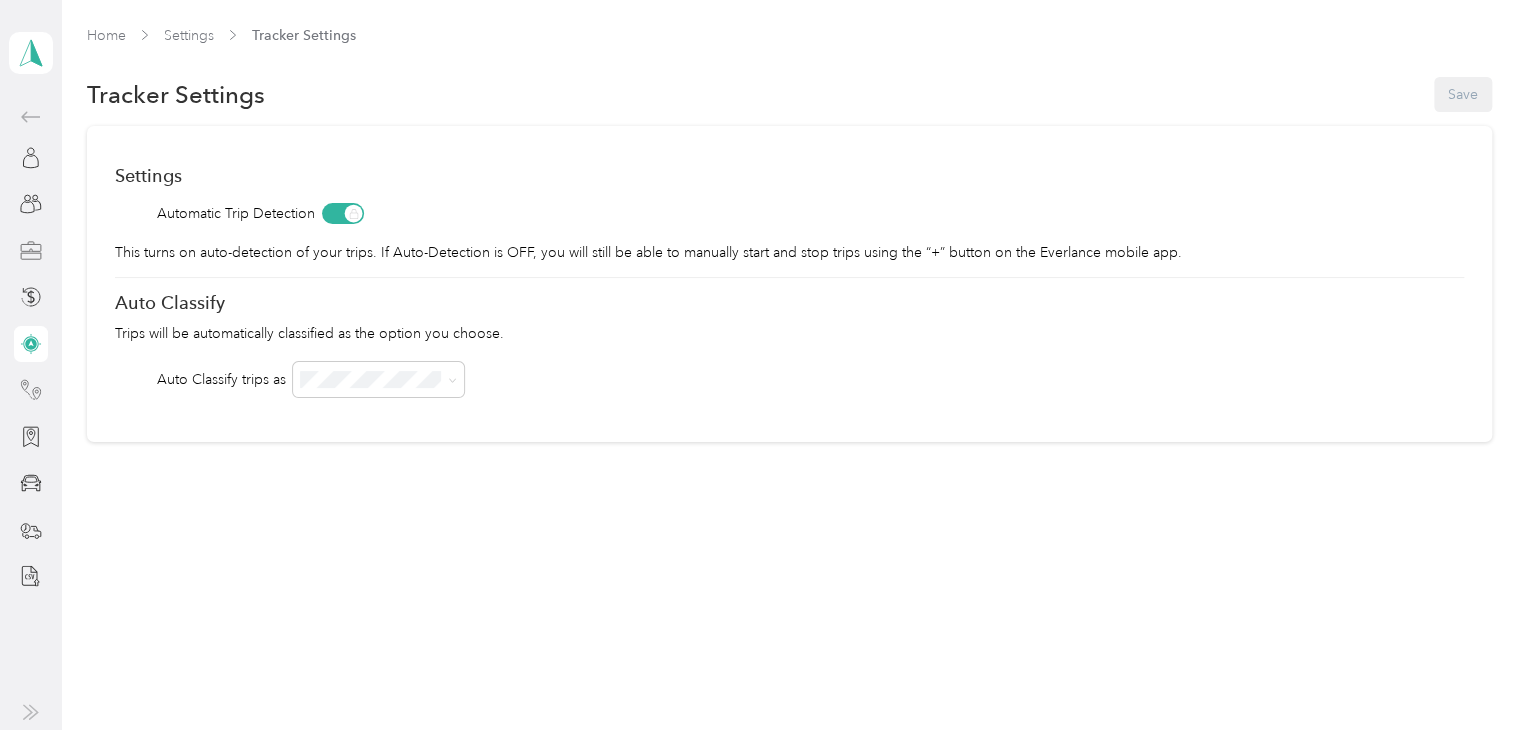 click 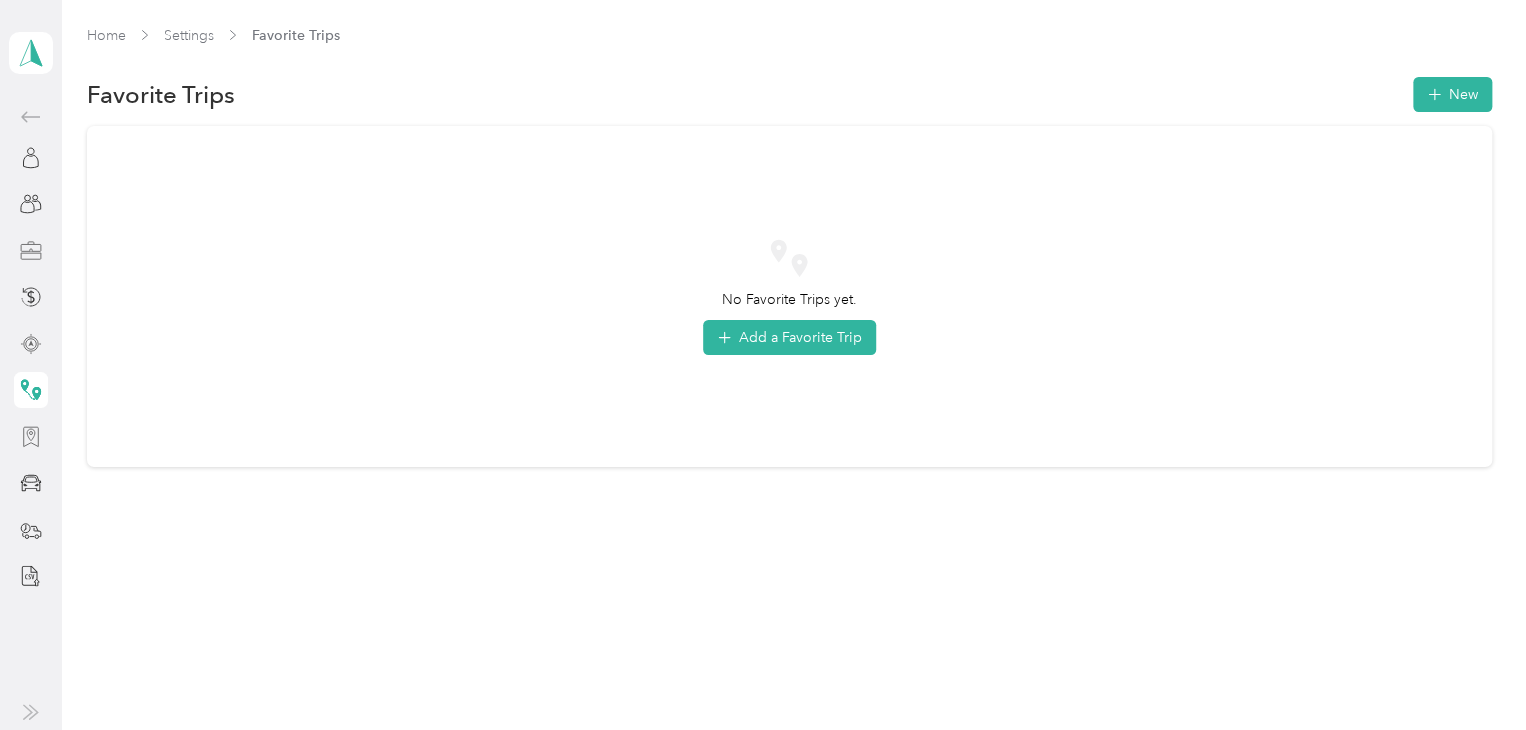 click 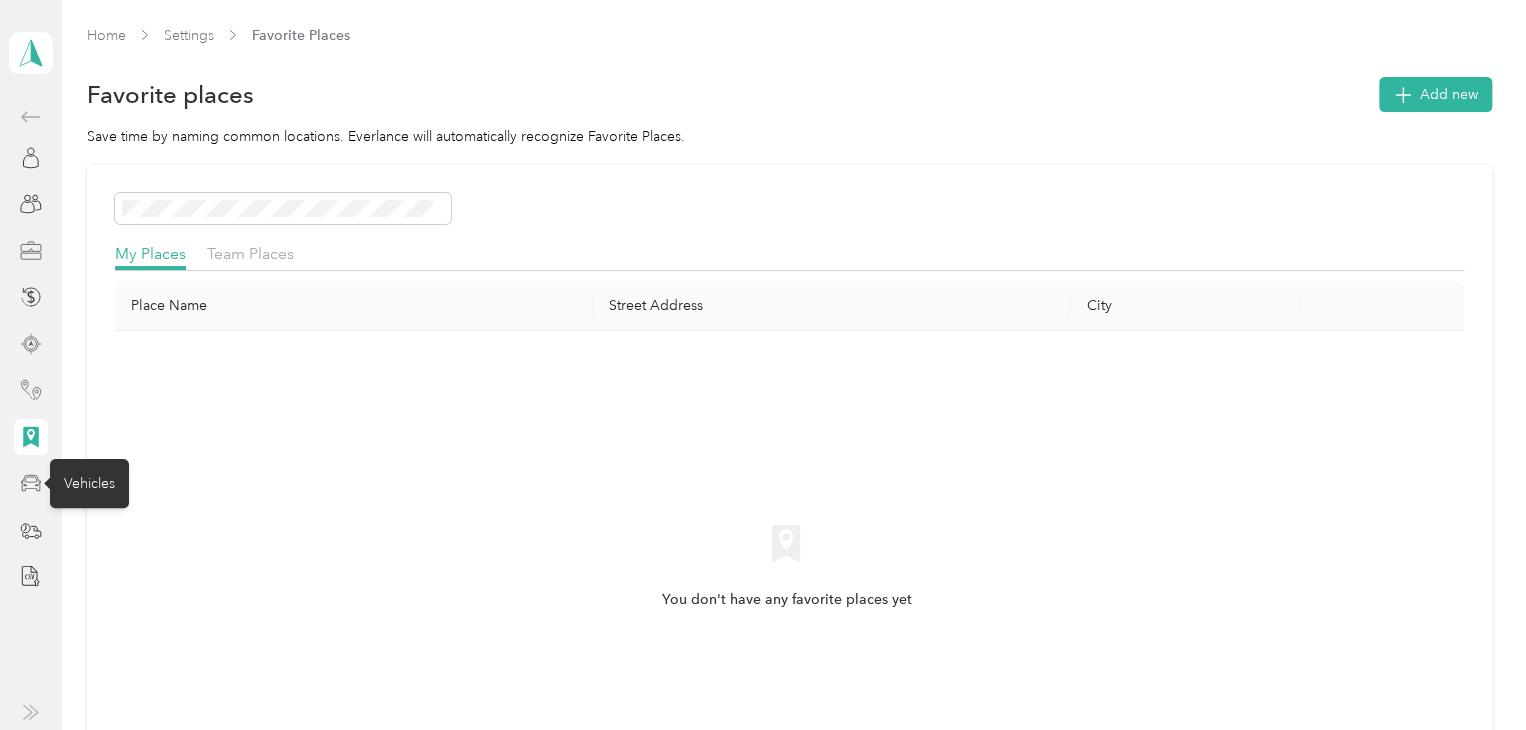 click 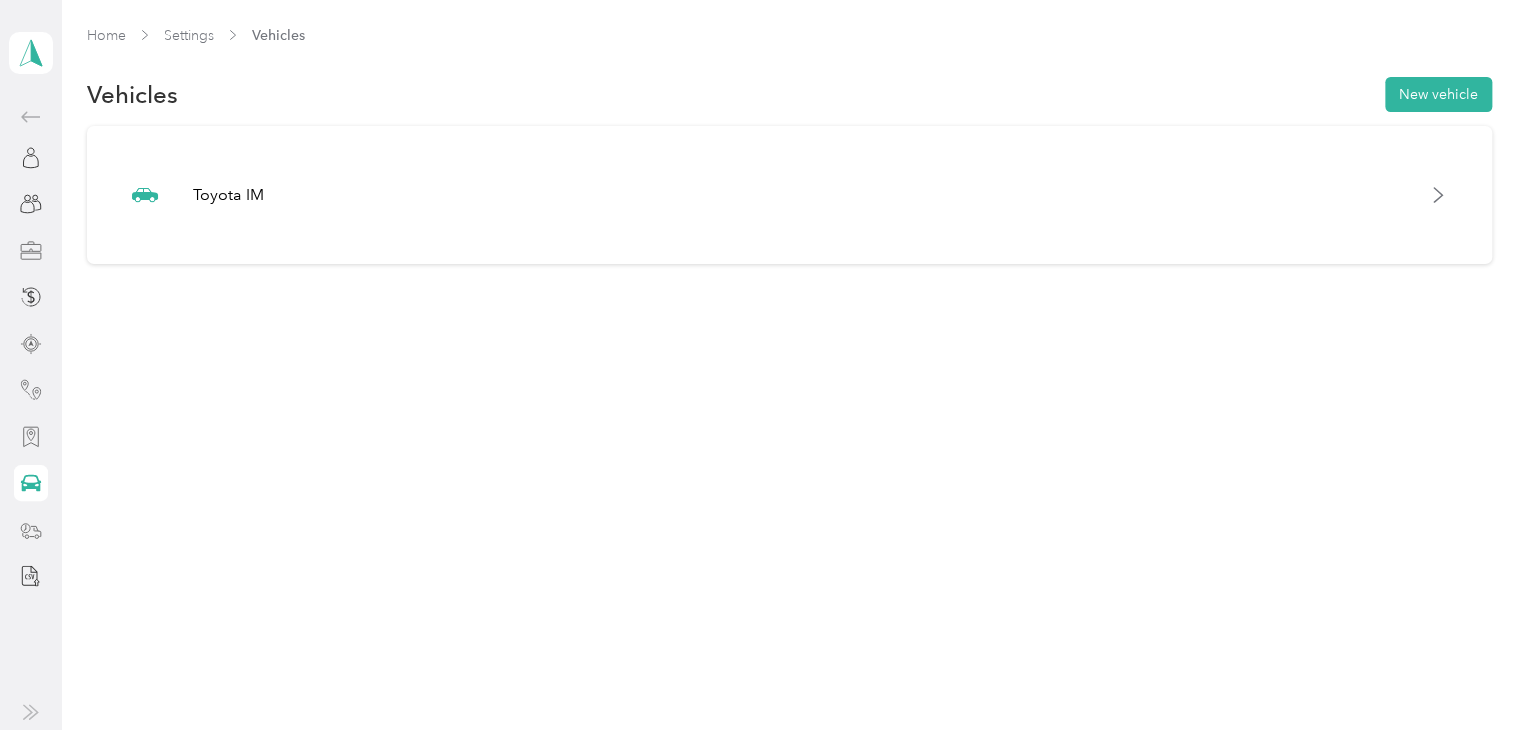 click at bounding box center (31, 530) 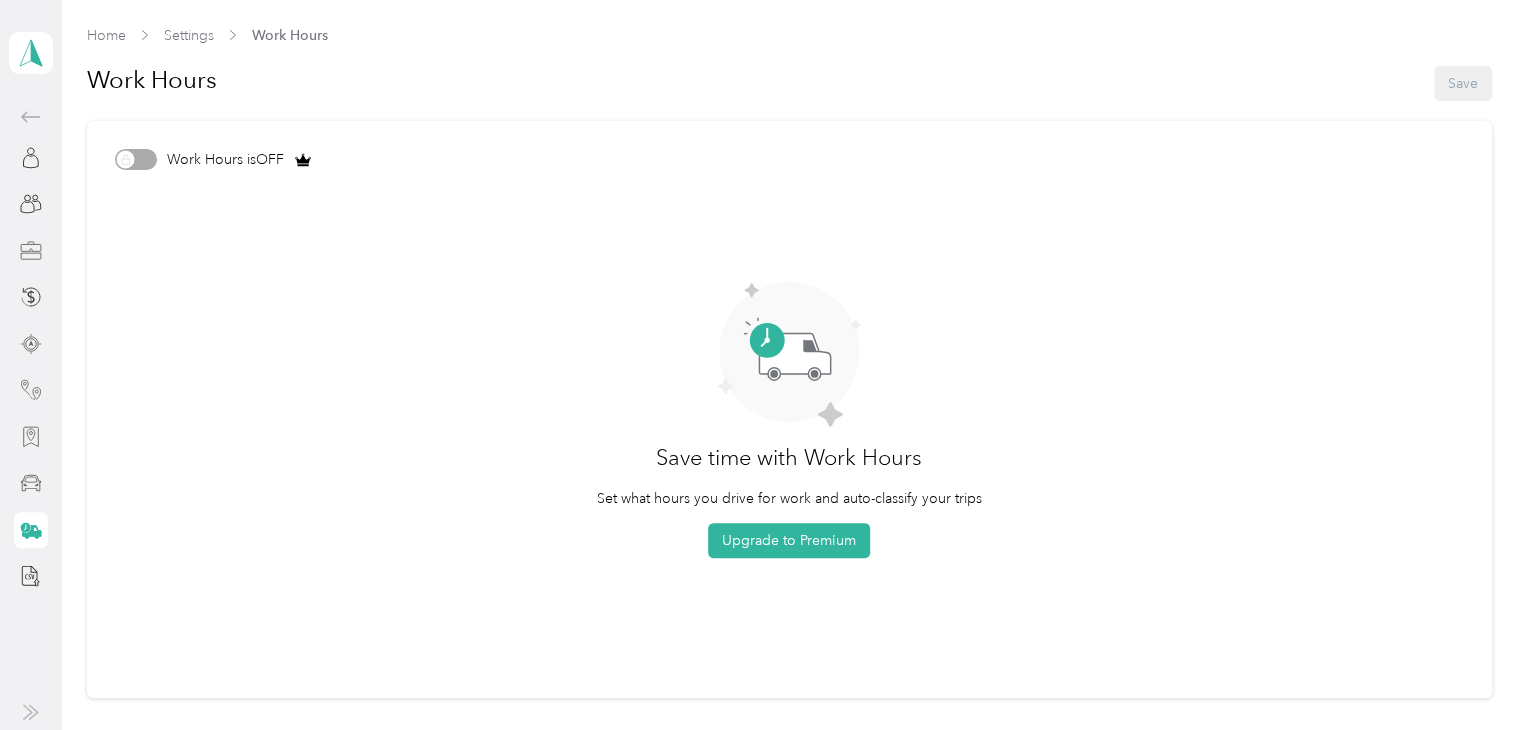 click 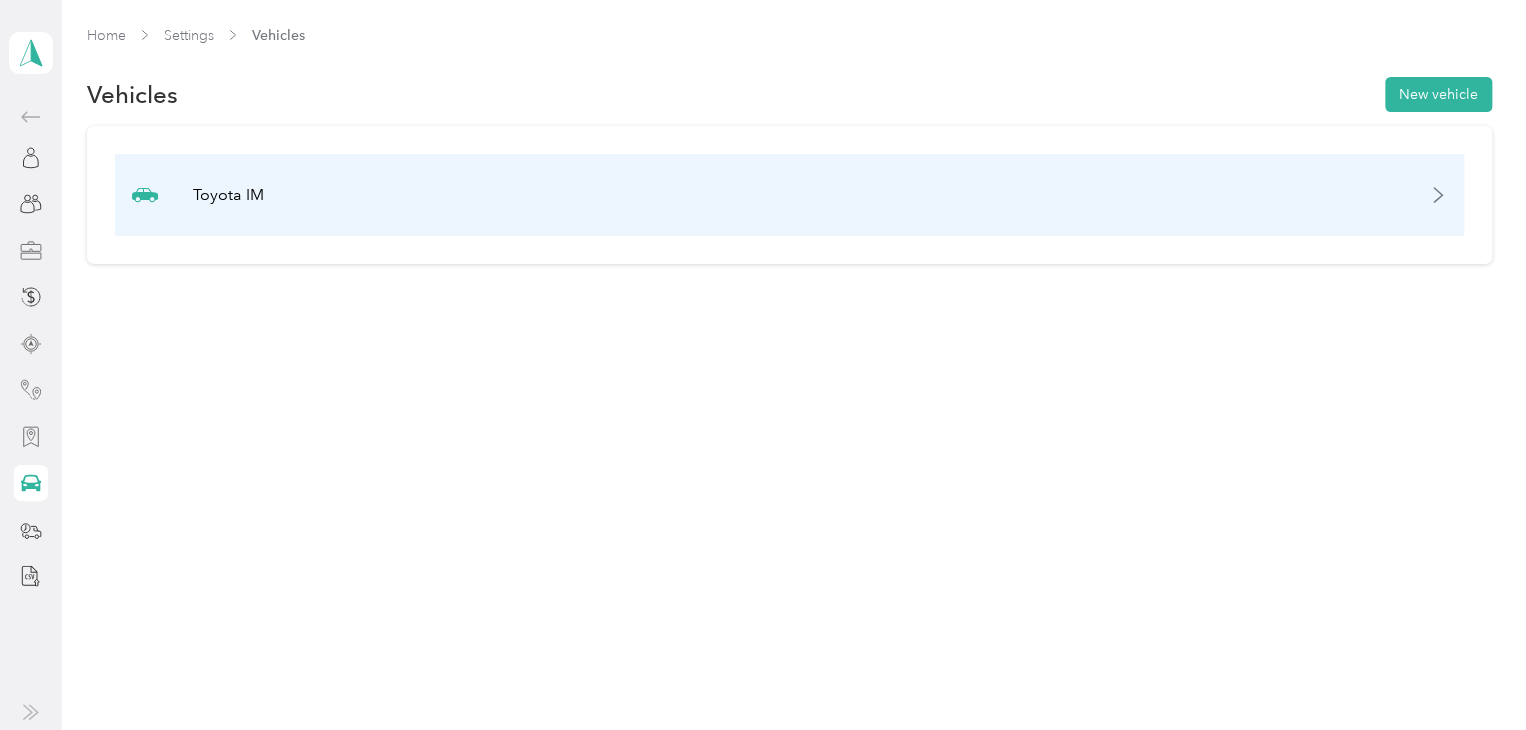 click on "Toyota IM" at bounding box center [789, 195] 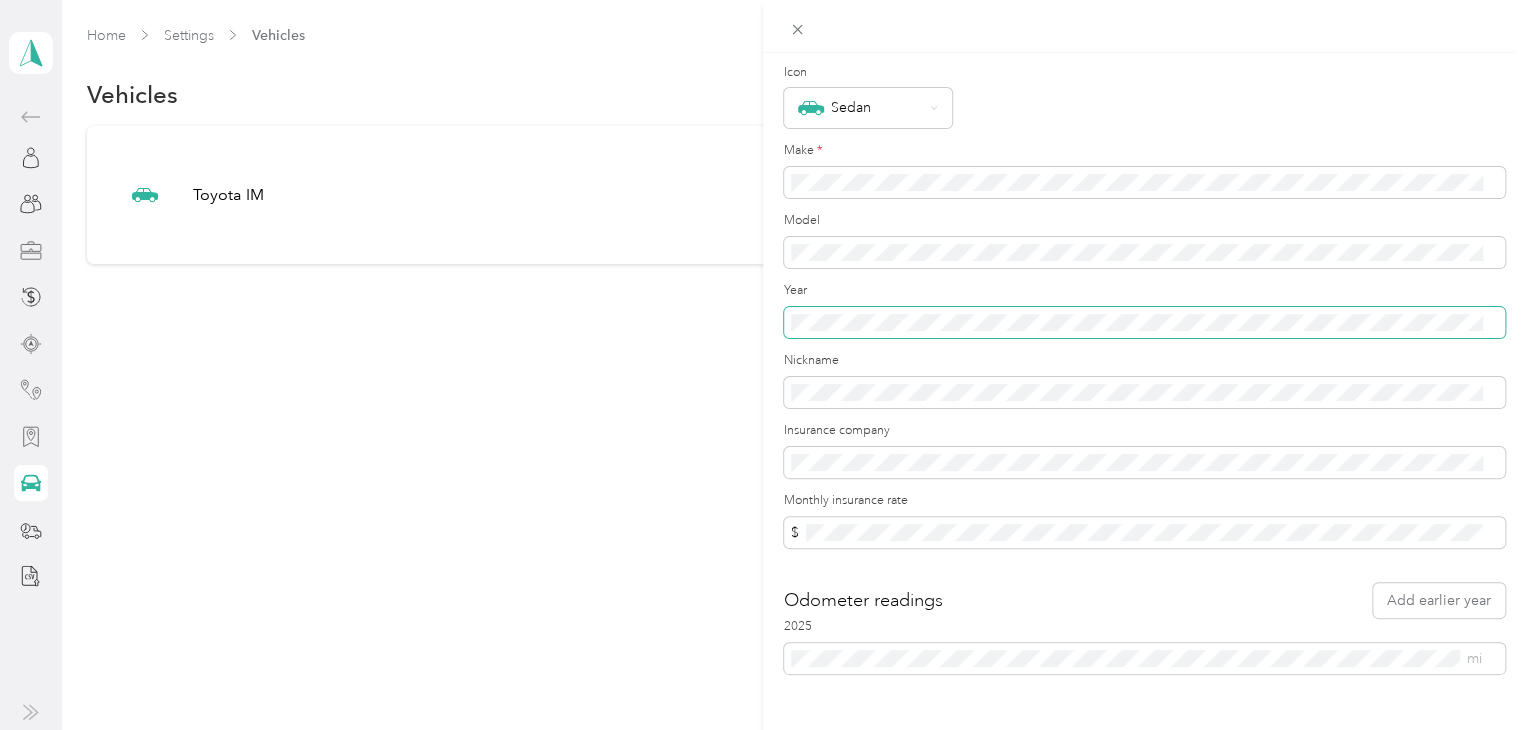 scroll, scrollTop: 137, scrollLeft: 0, axis: vertical 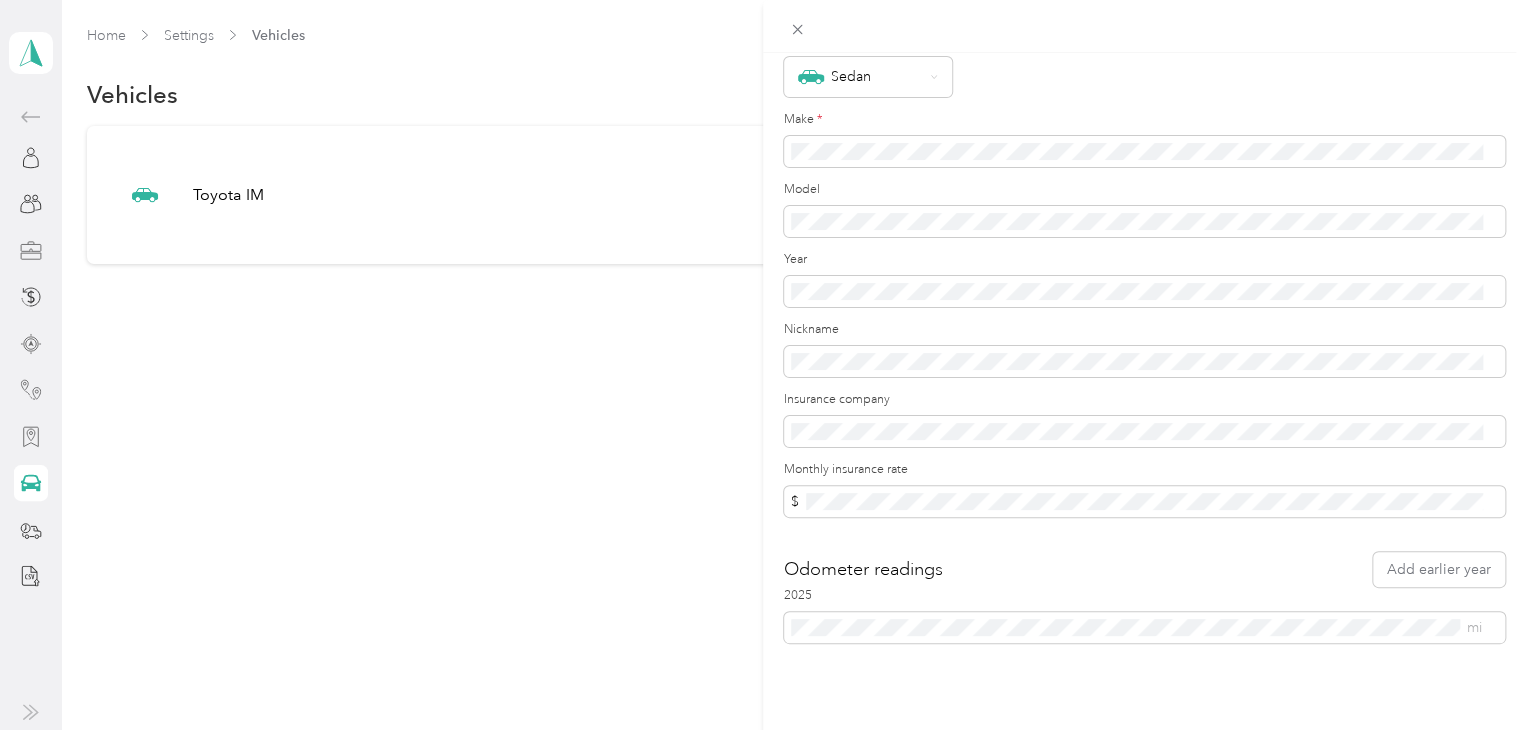 click on "Update Vehicle Save Primary vehicle   Icon     Sedan Make   * Model   Year   Nickname   Insurance company   Monthly insurance rate   $ Odometer readings Add earlier year [YEAR]   mi" at bounding box center (763, 365) 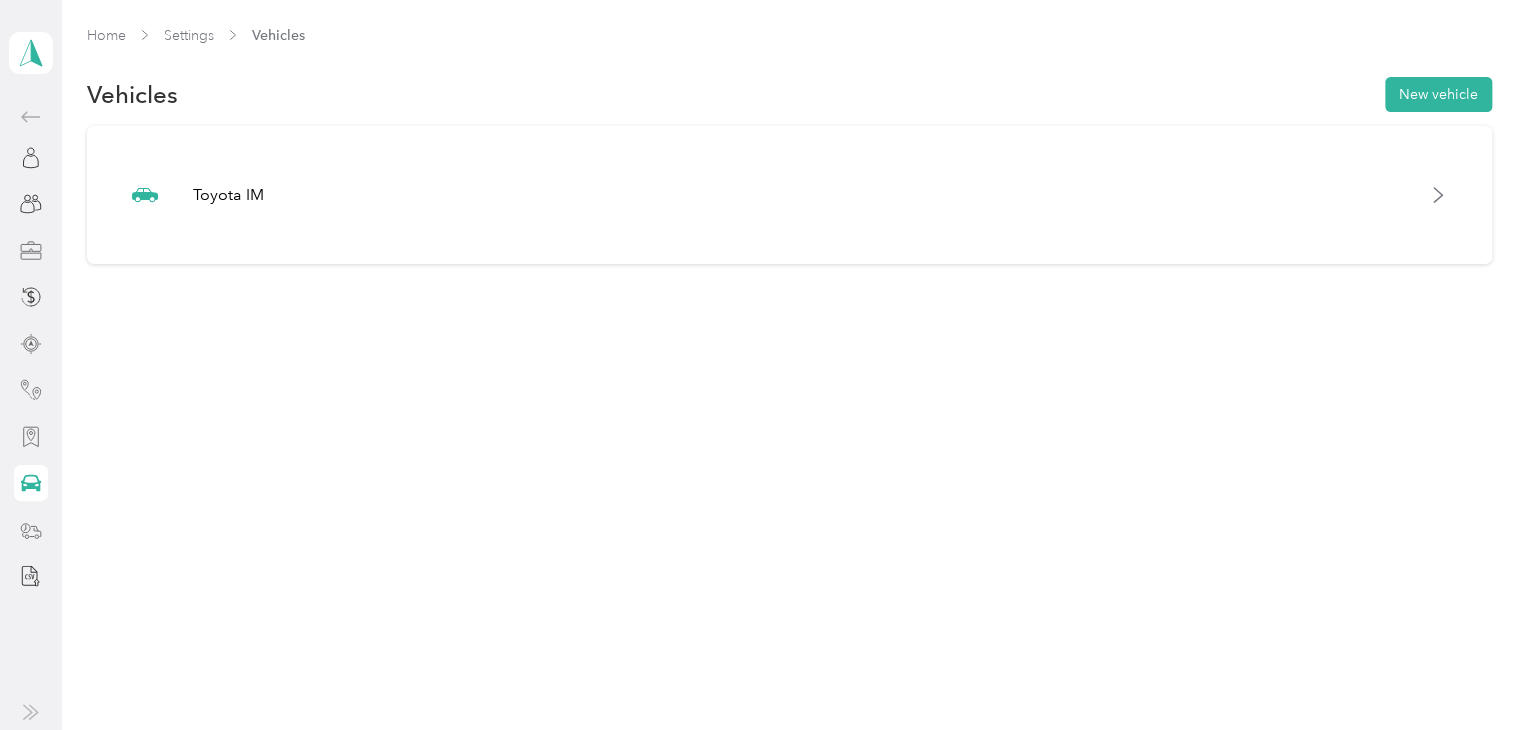 click at bounding box center (31, 530) 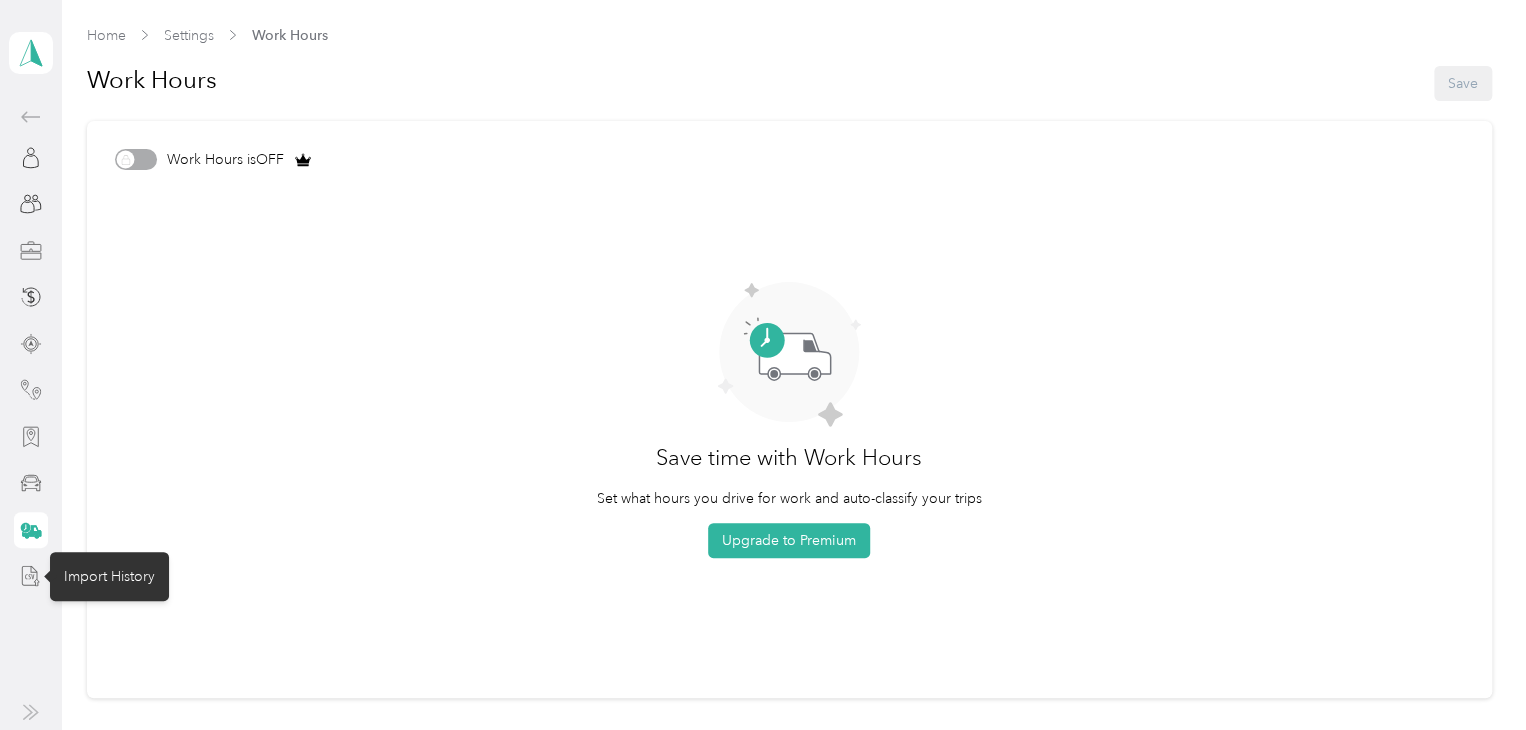 click 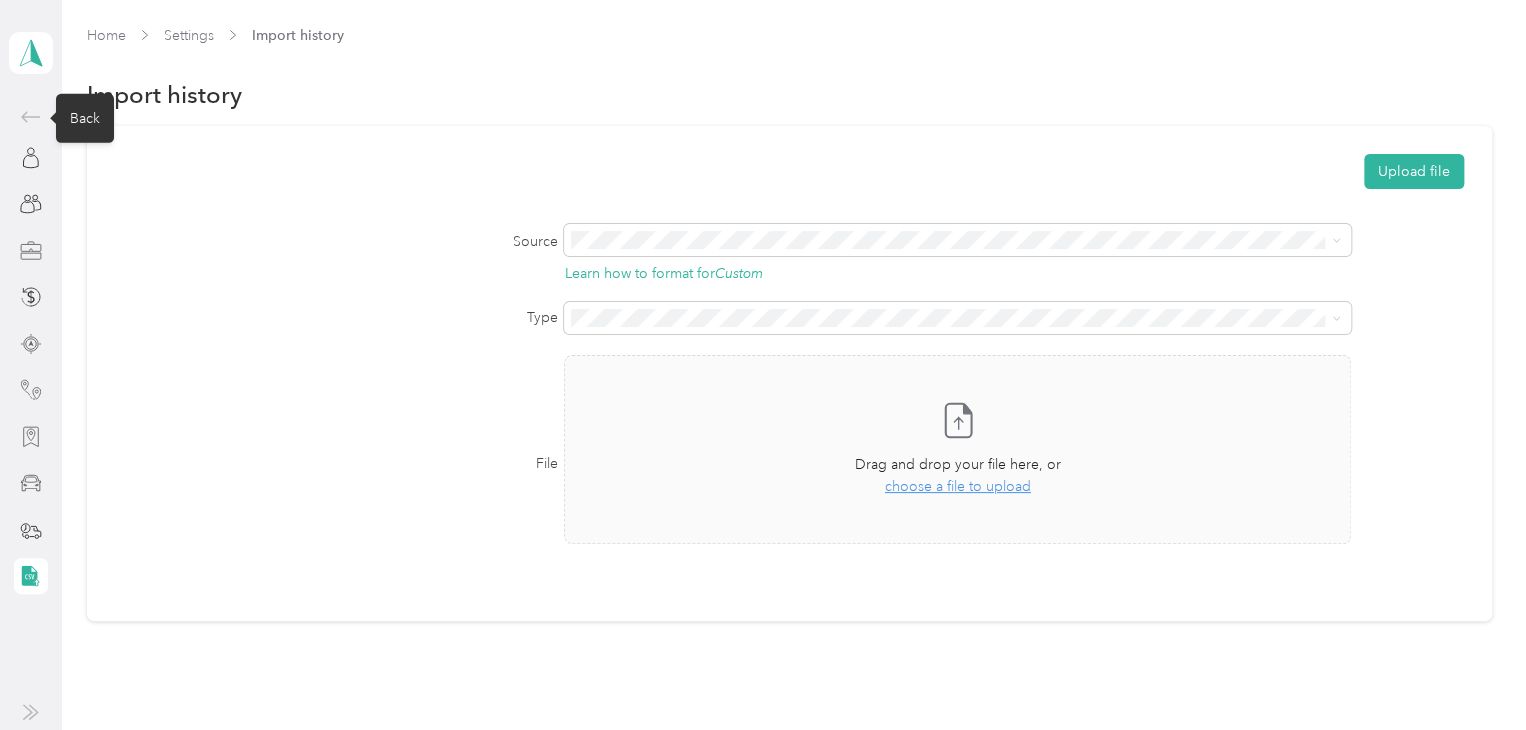 click 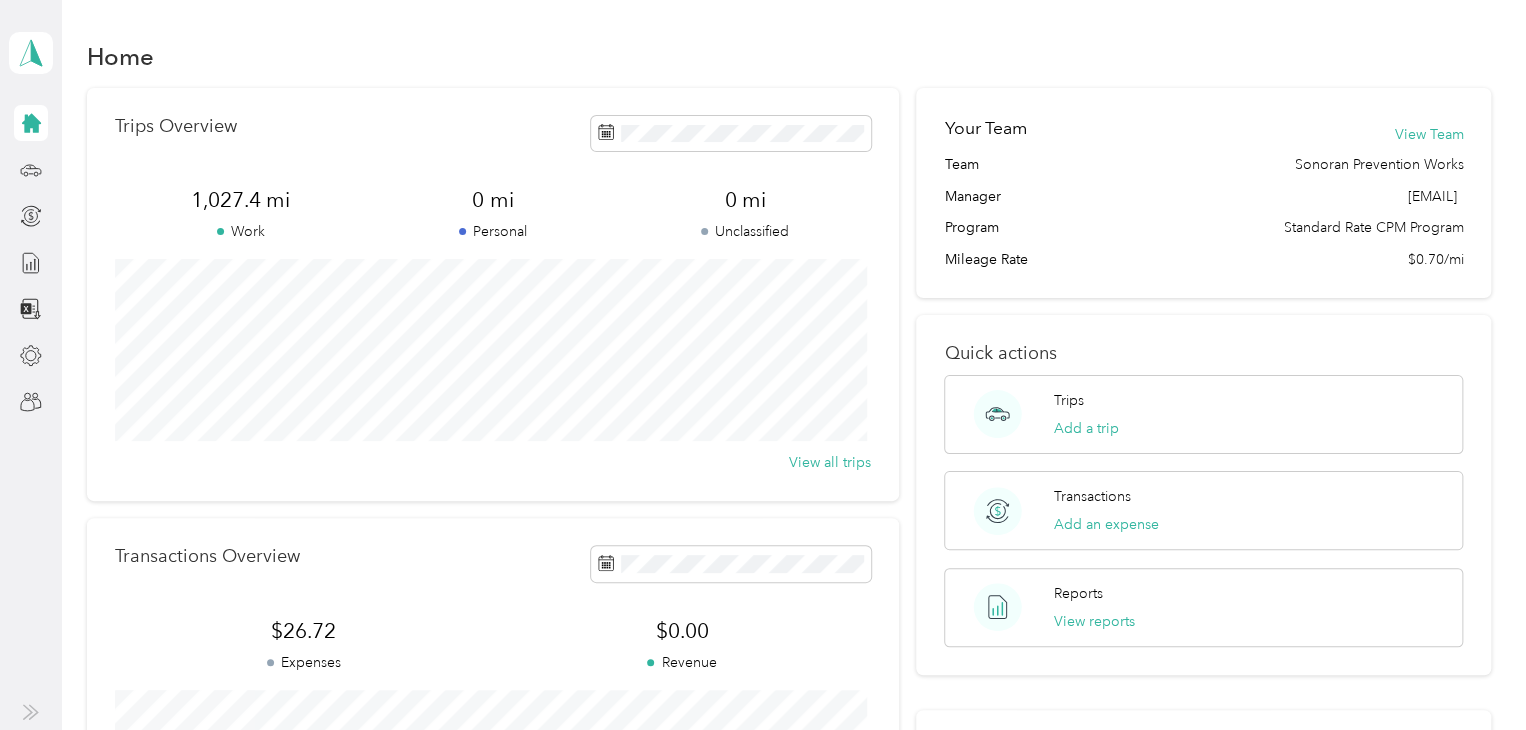 click on "Mileage Rate" at bounding box center [985, 259] 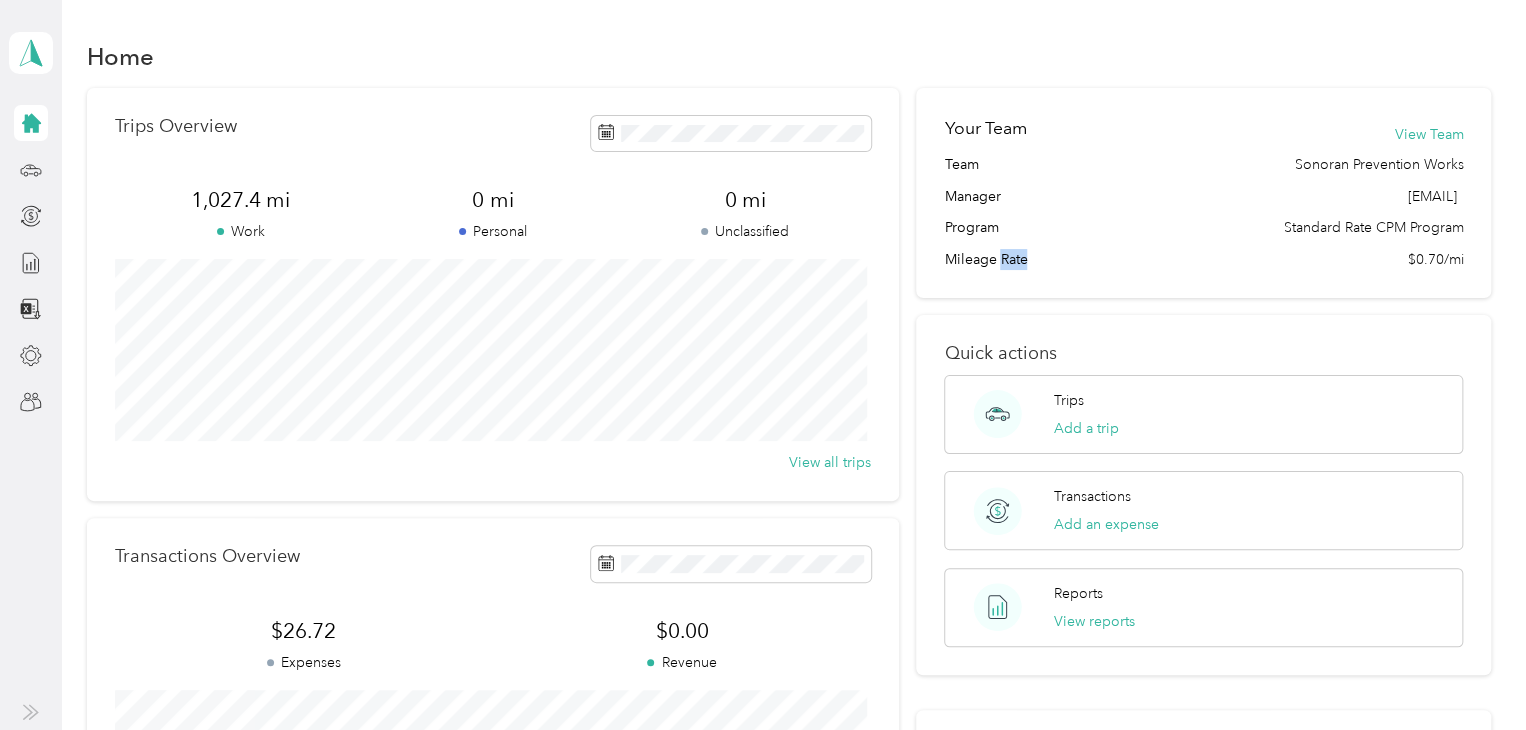 drag, startPoint x: 1012, startPoint y: 267, endPoint x: 1206, endPoint y: 254, distance: 194.43507 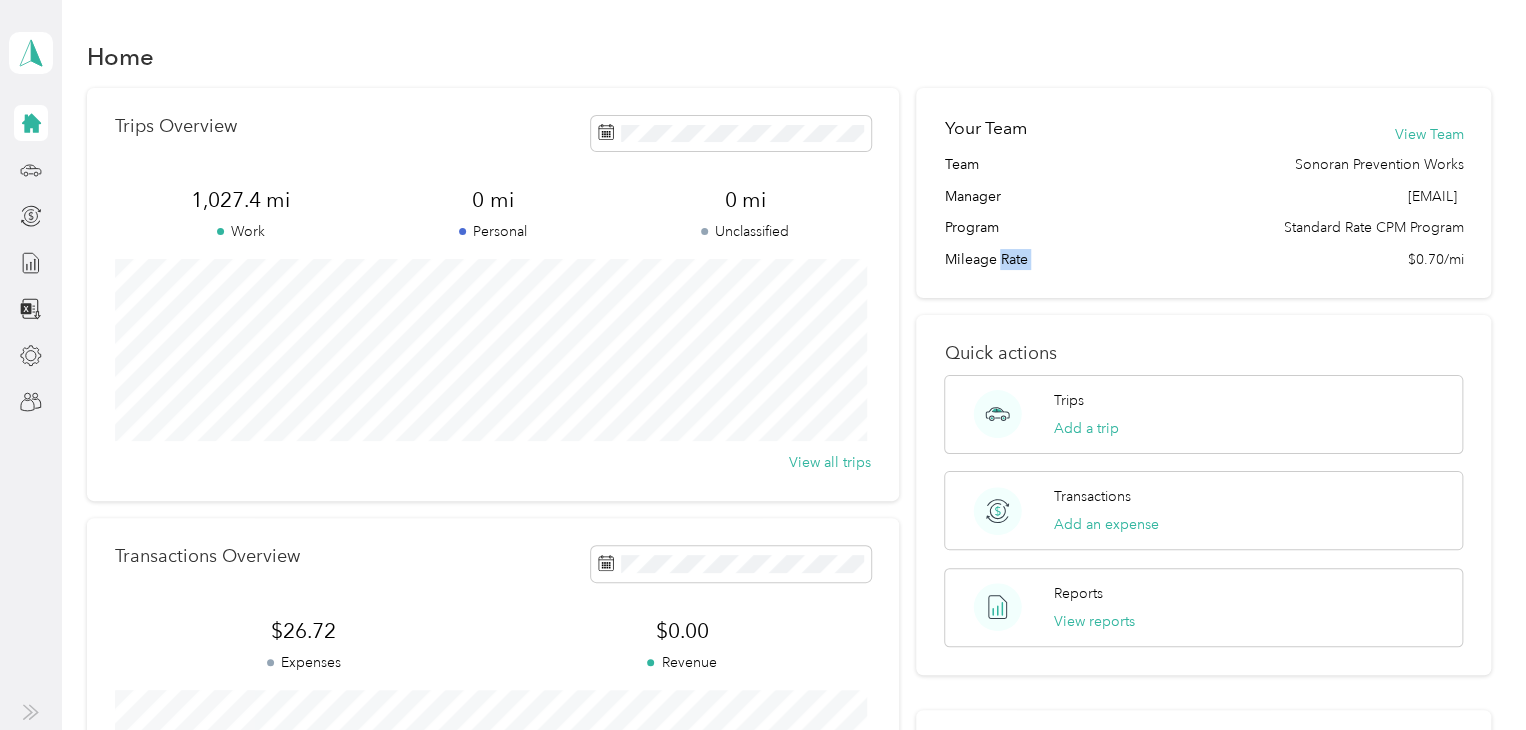 click on "Mileage Rate $0.70/mi" at bounding box center (1203, 259) 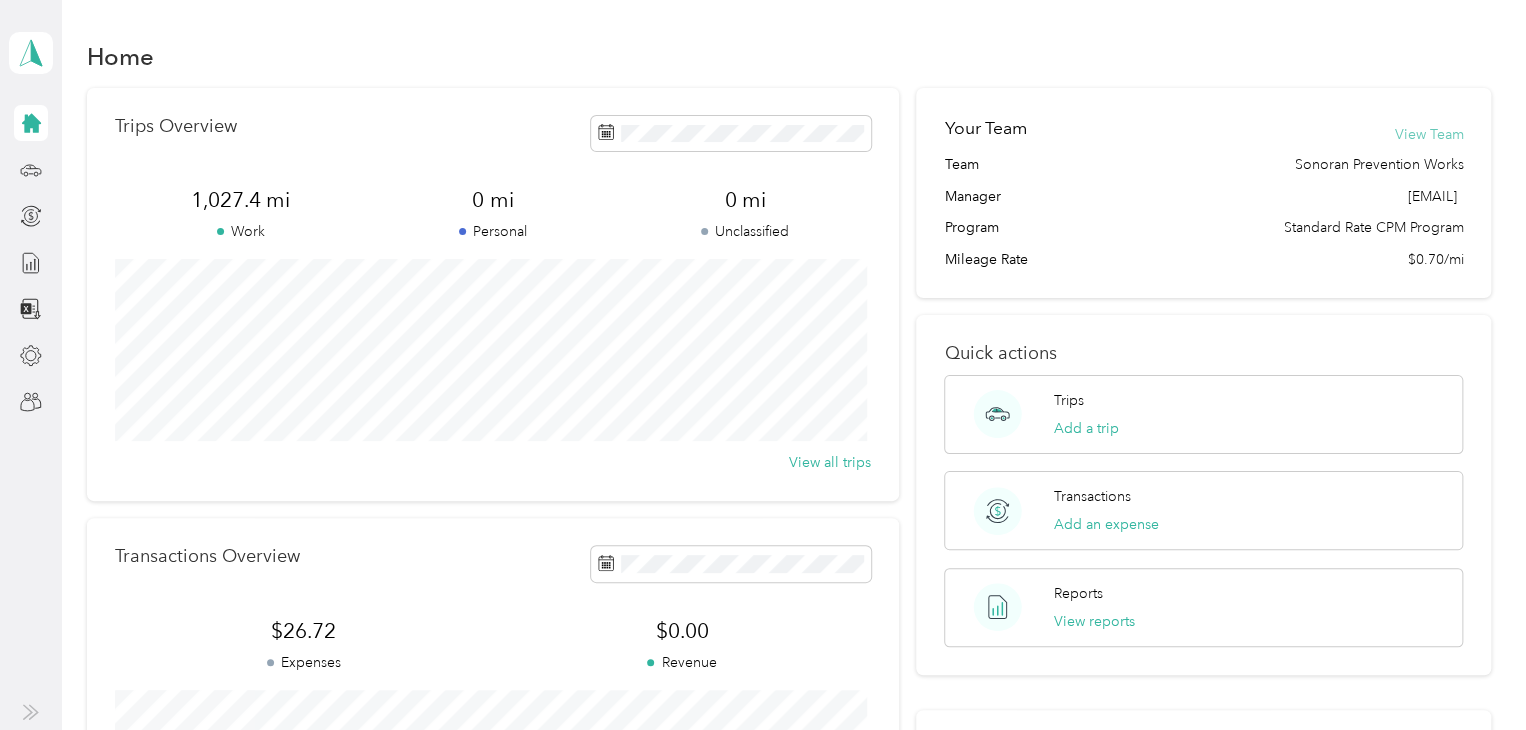 click on "View Team" at bounding box center (1428, 134) 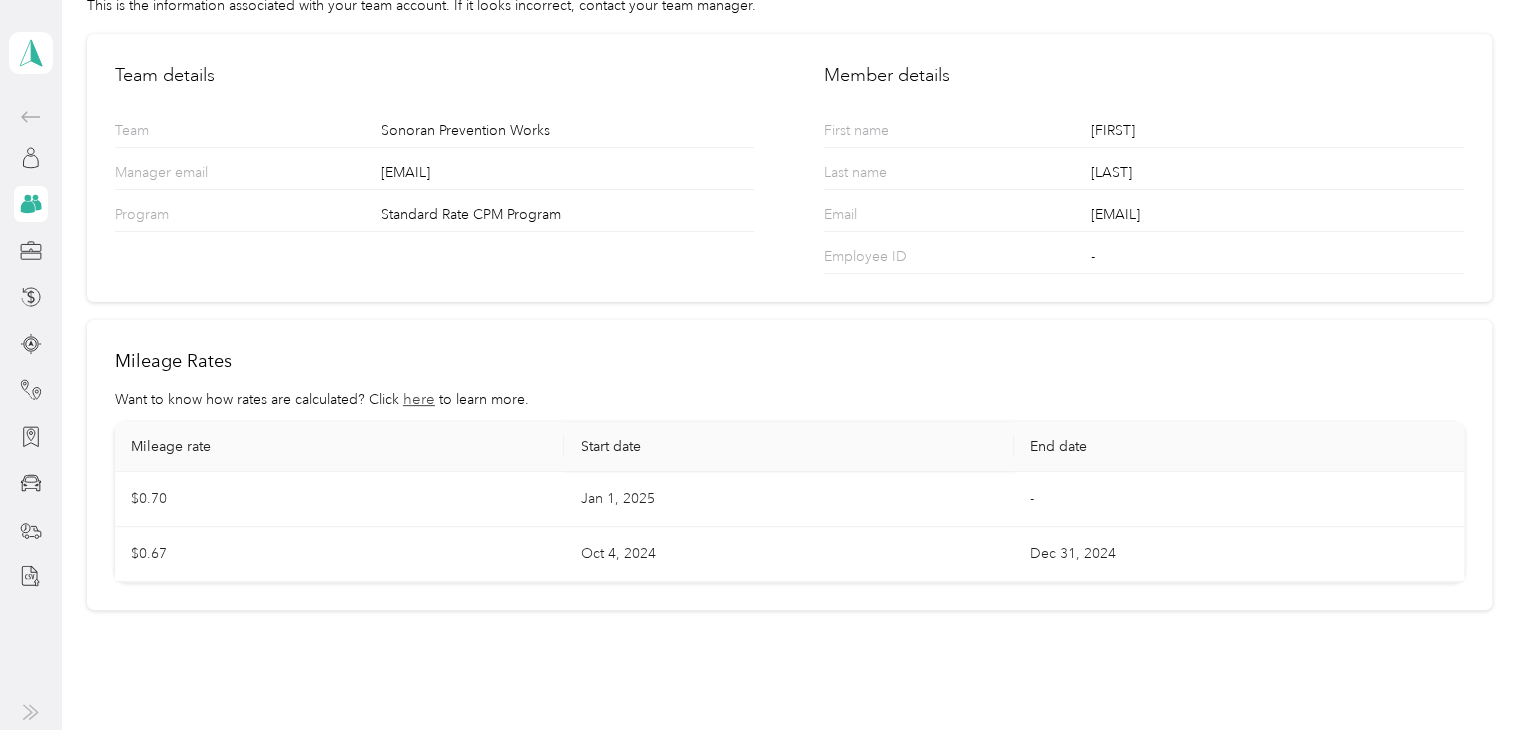 scroll, scrollTop: 128, scrollLeft: 0, axis: vertical 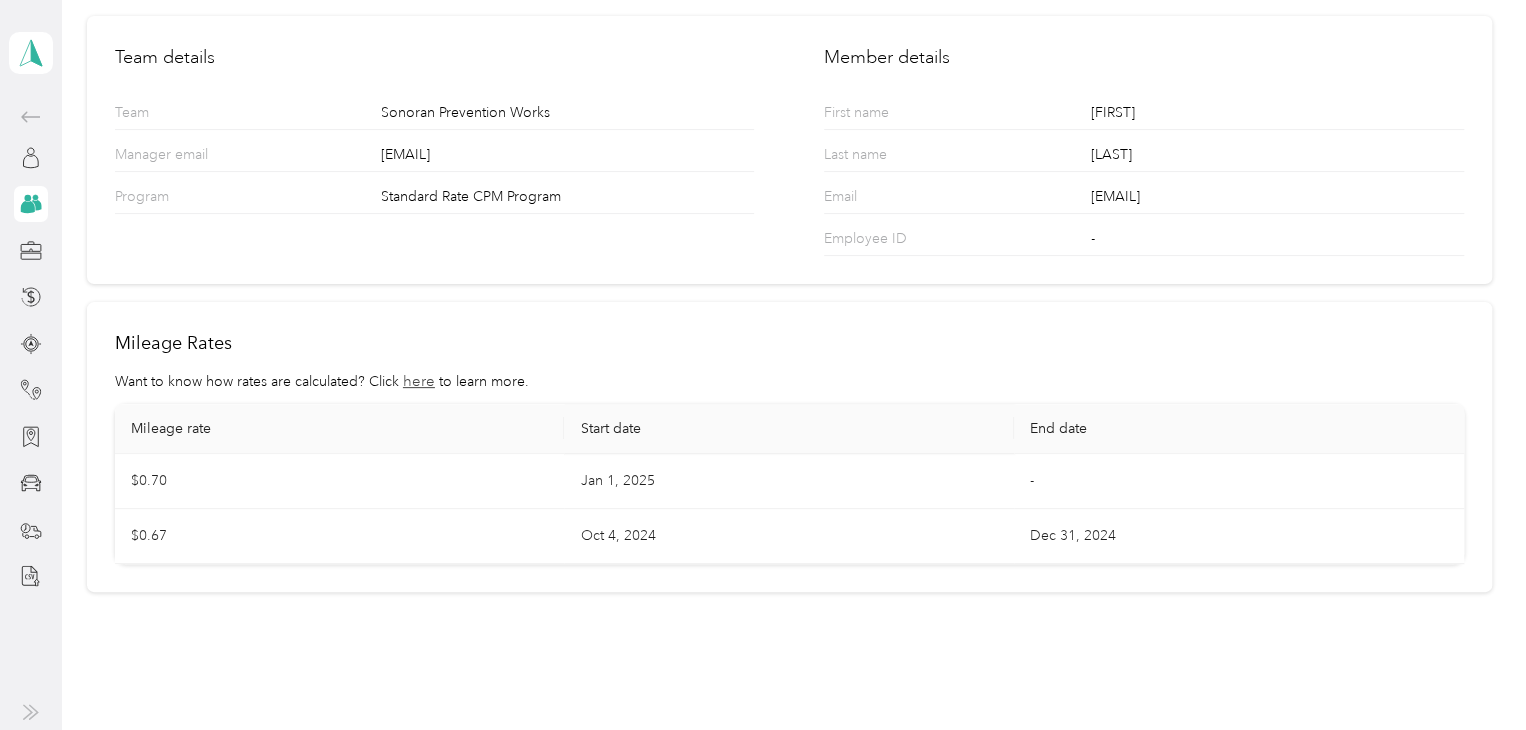 click on "Mileage Rates Want to know how rates are calculated? Click   here   to learn more. Mileage rate Start date End date       $0.70 [MONTH] 1, [YEAR] - $0.67 [MONTH] 4, [YEAR] [MONTH] 31, [YEAR]" at bounding box center [789, 447] 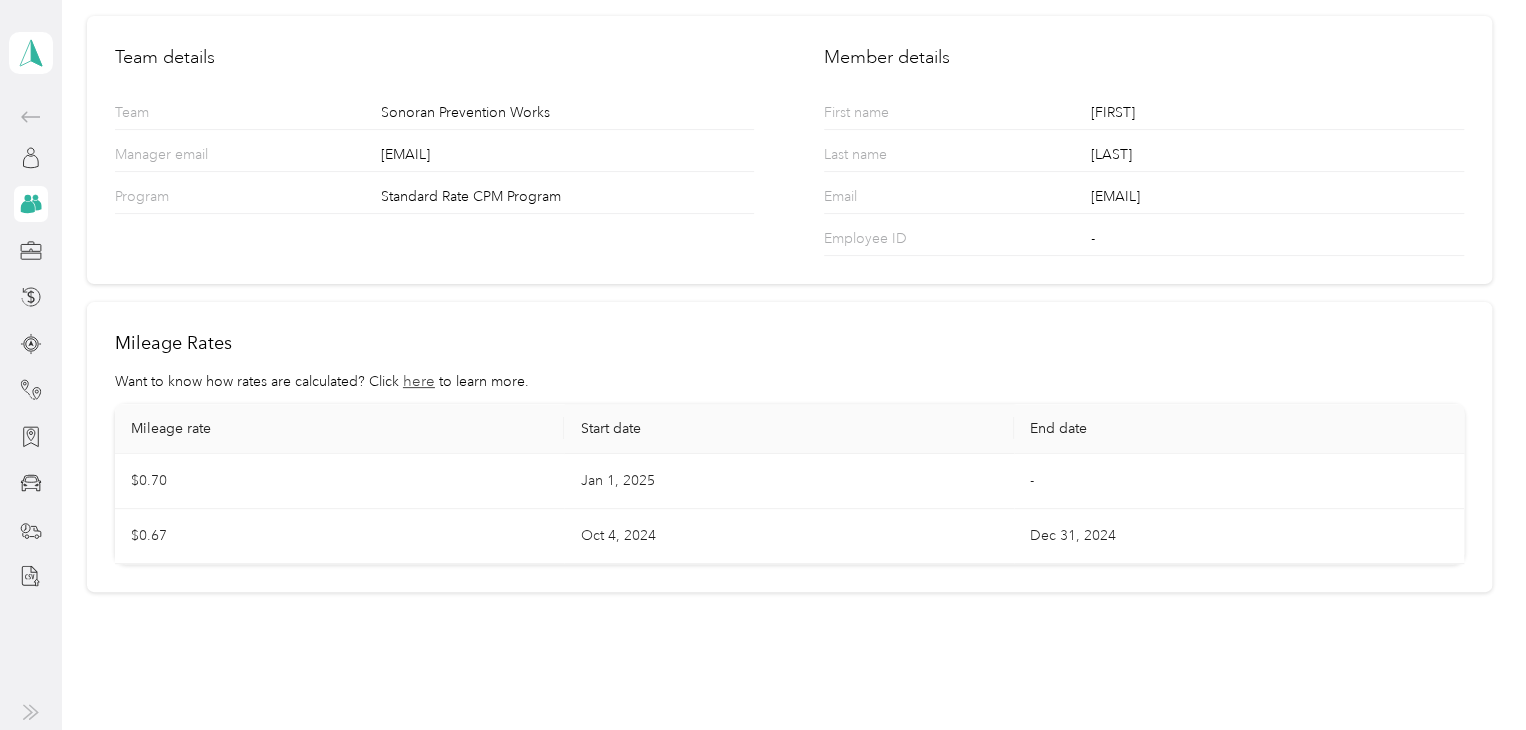 click on "$0.70" at bounding box center [340, 481] 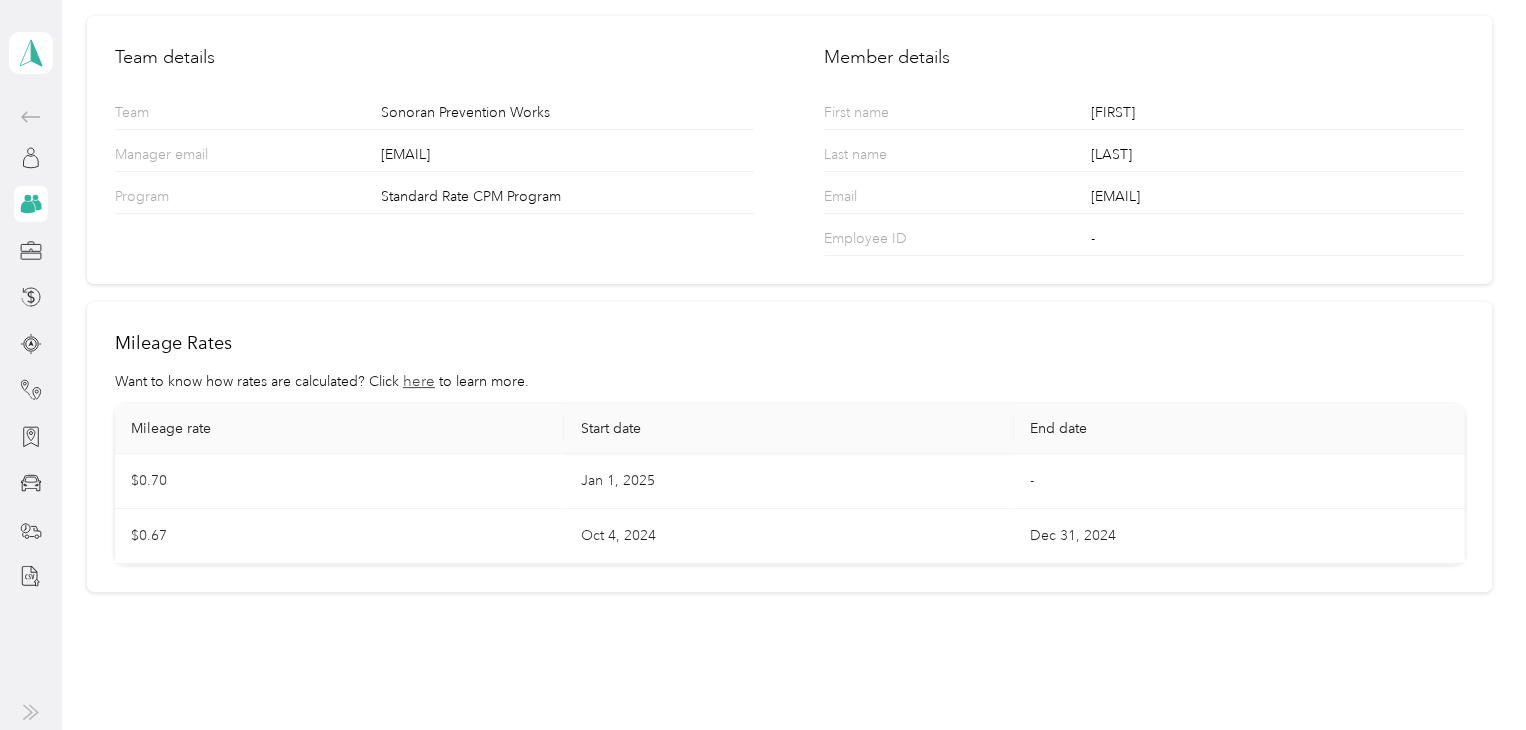 click on "$0.67" at bounding box center [340, 536] 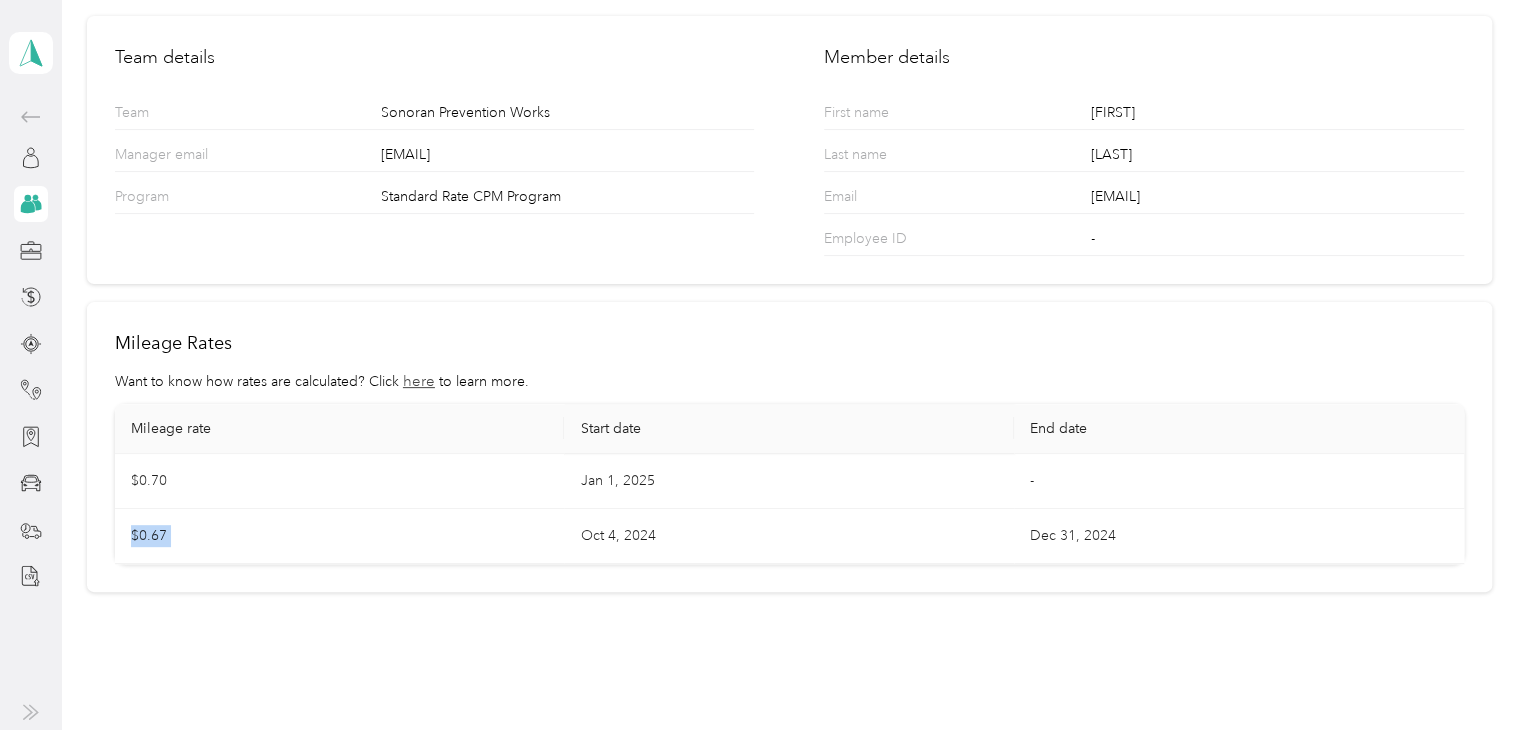 click on "$0.67" at bounding box center (340, 536) 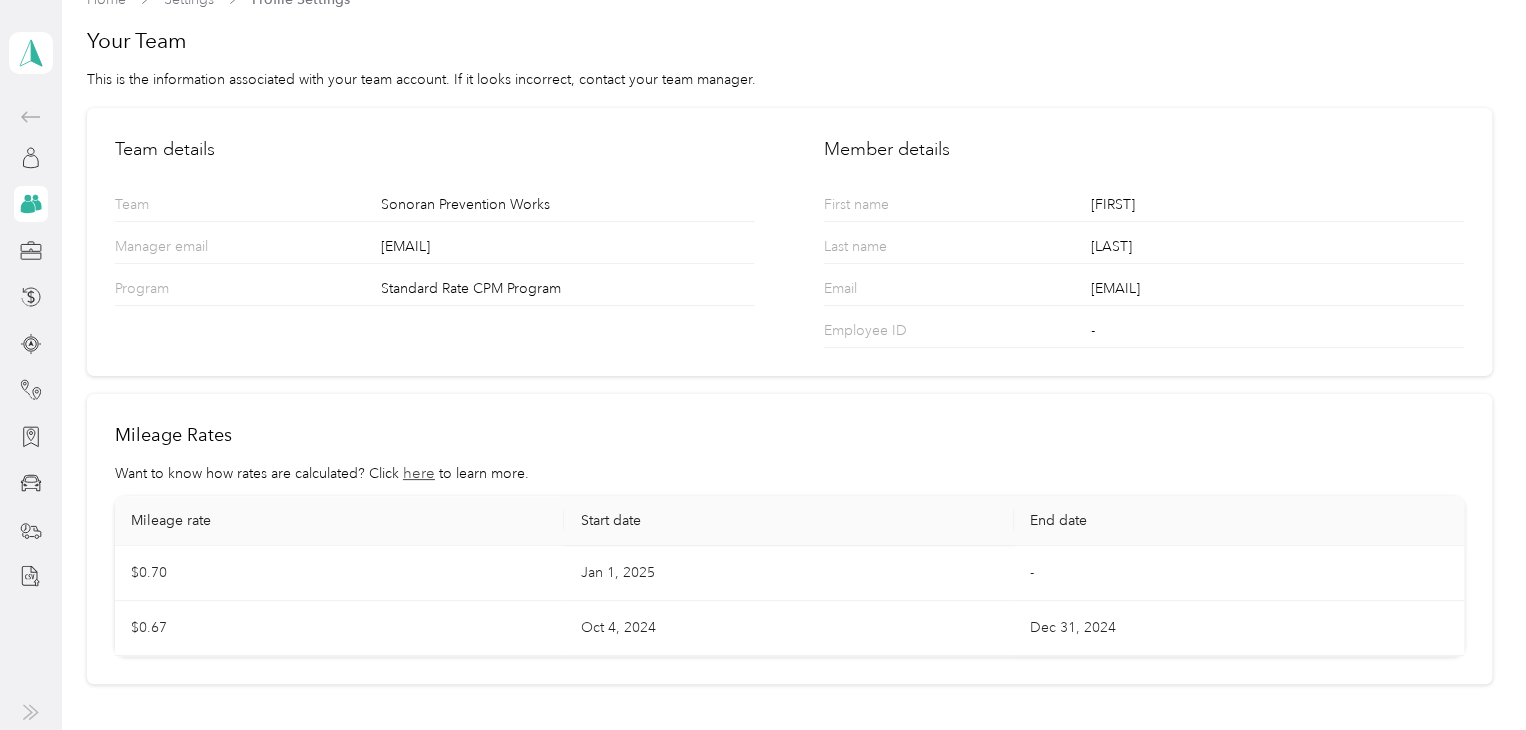 scroll, scrollTop: 0, scrollLeft: 0, axis: both 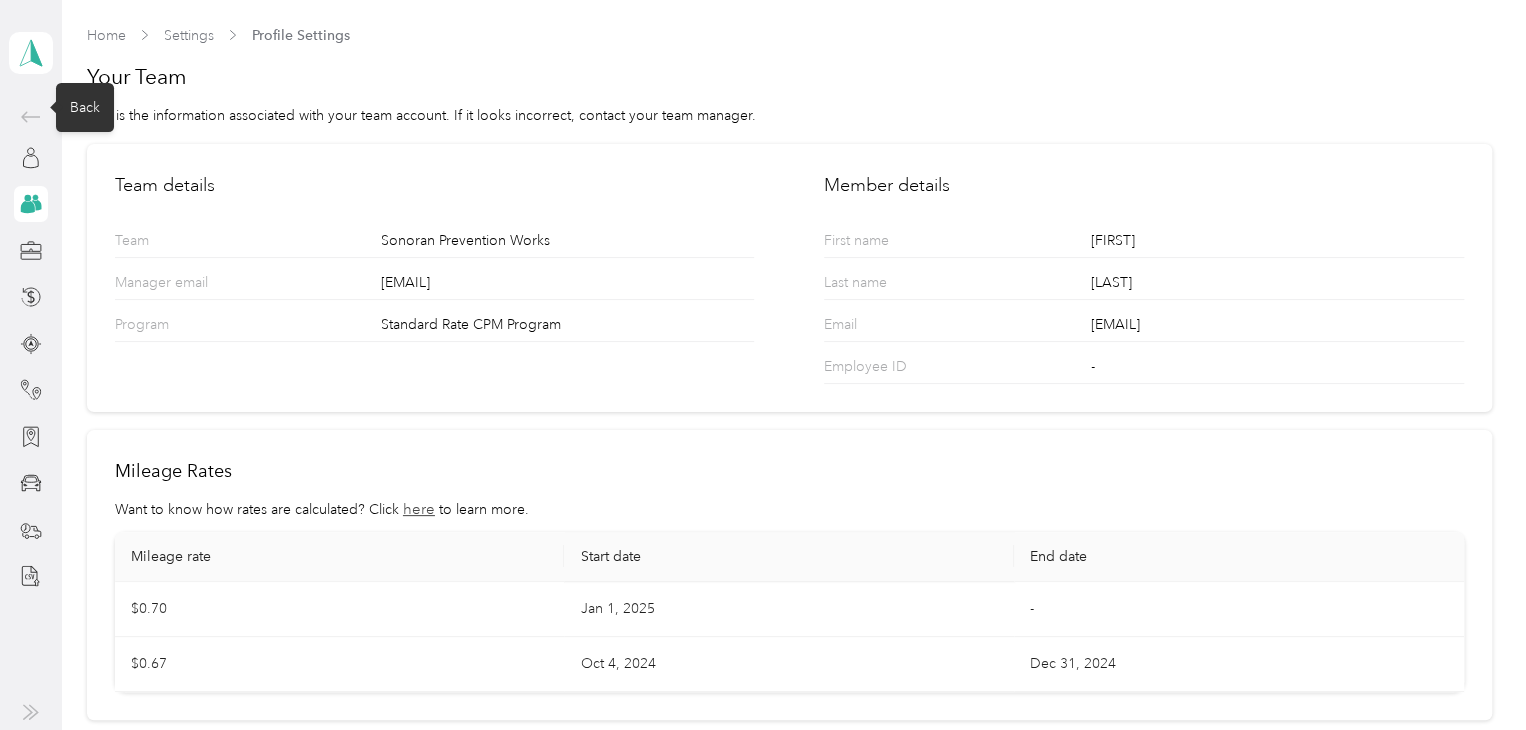 click 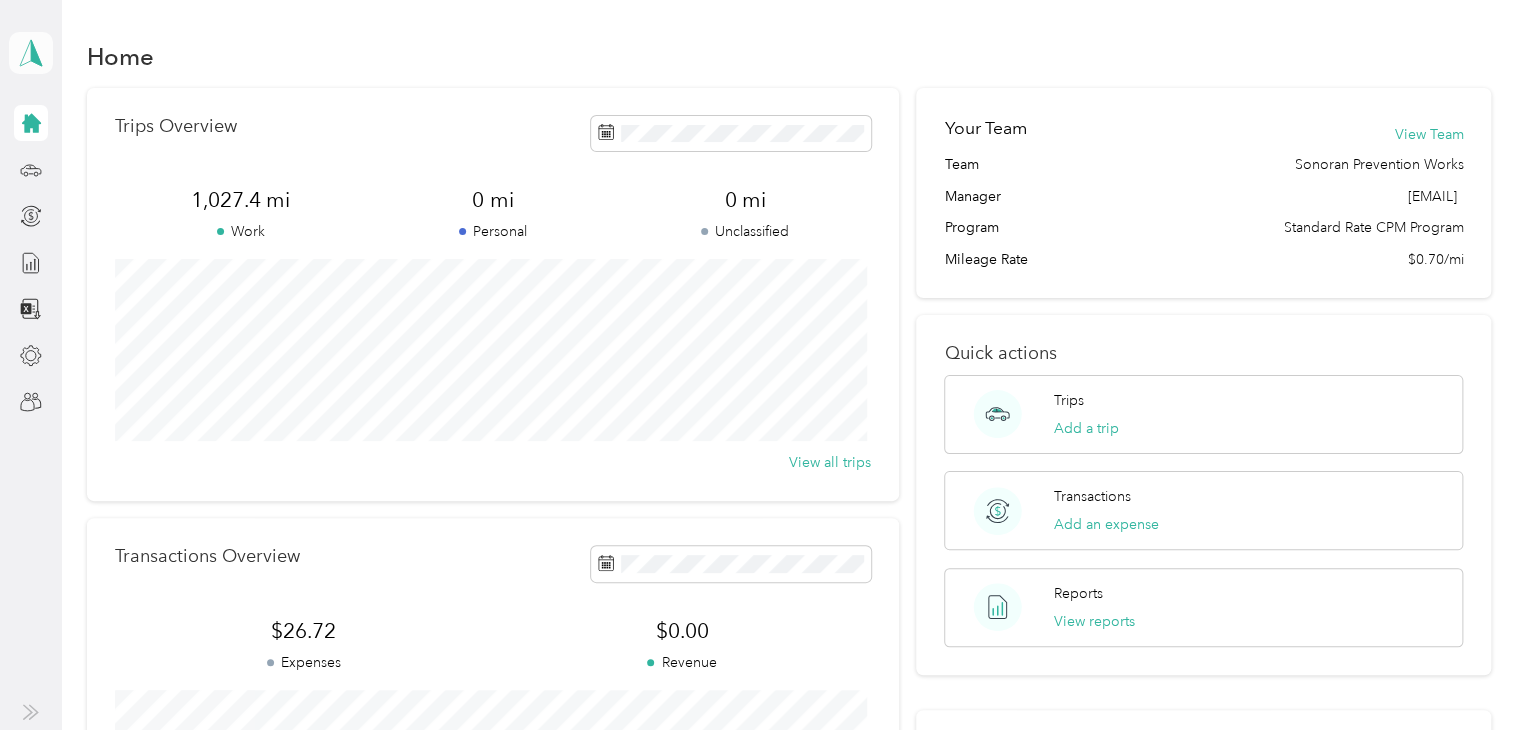 click 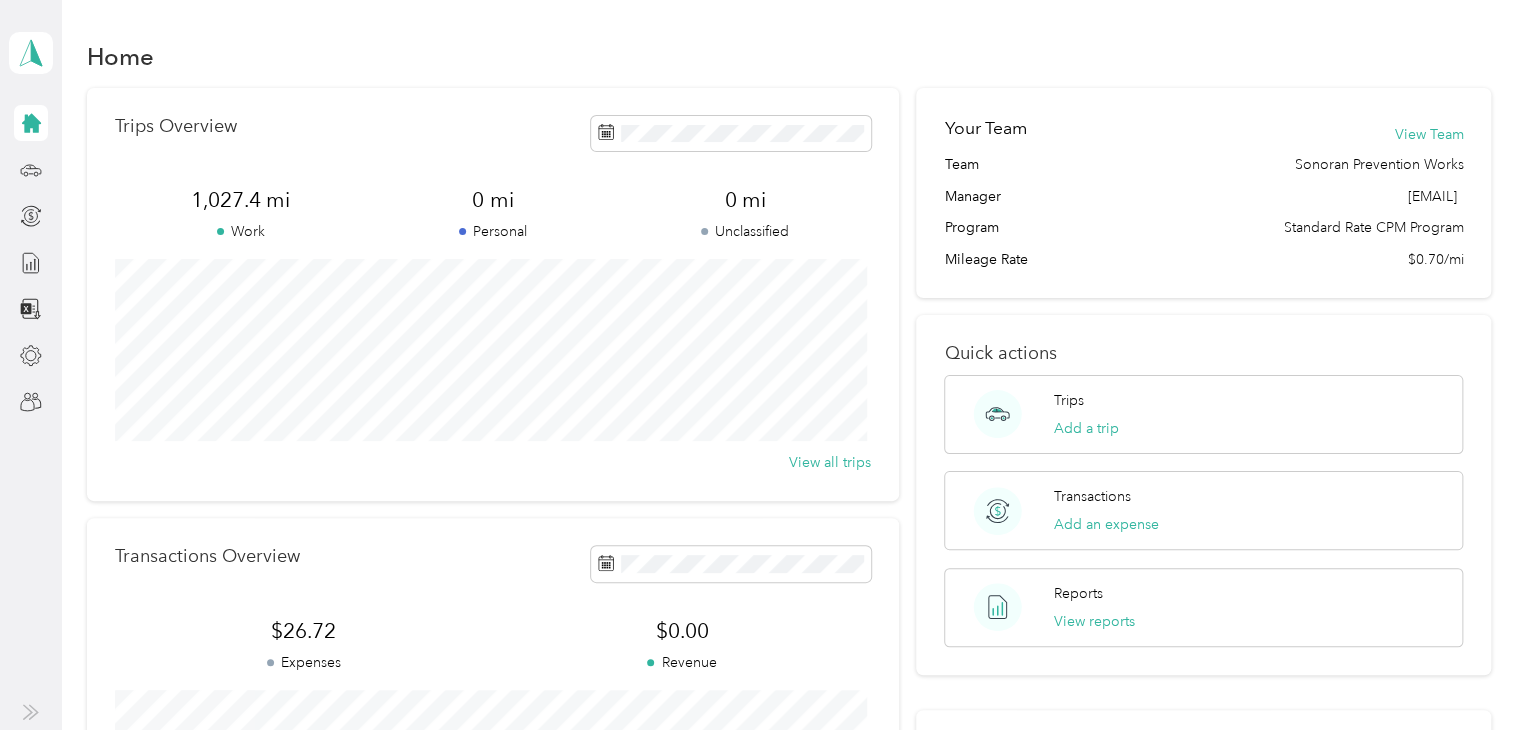click on "Team dashboard" at bounding box center (80, 164) 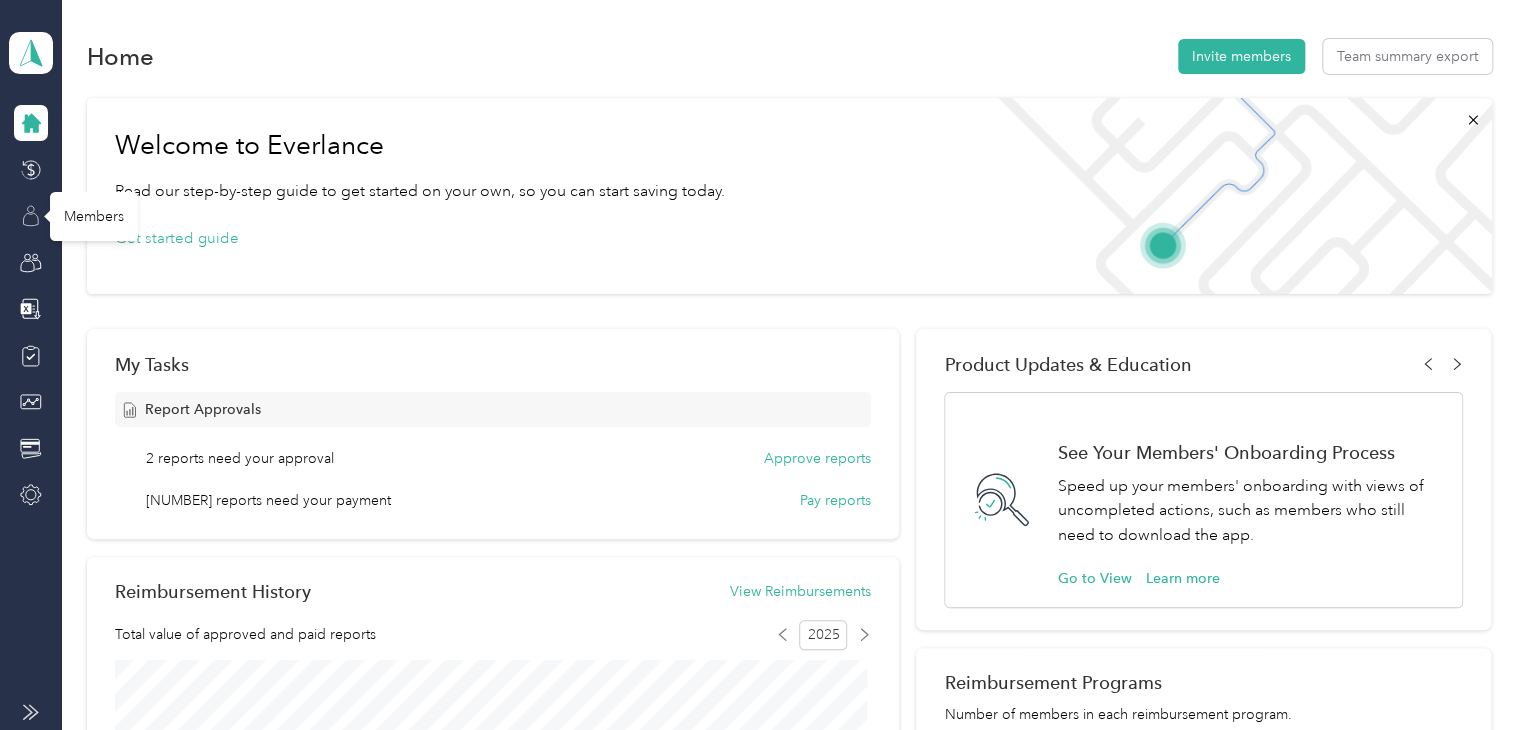 click 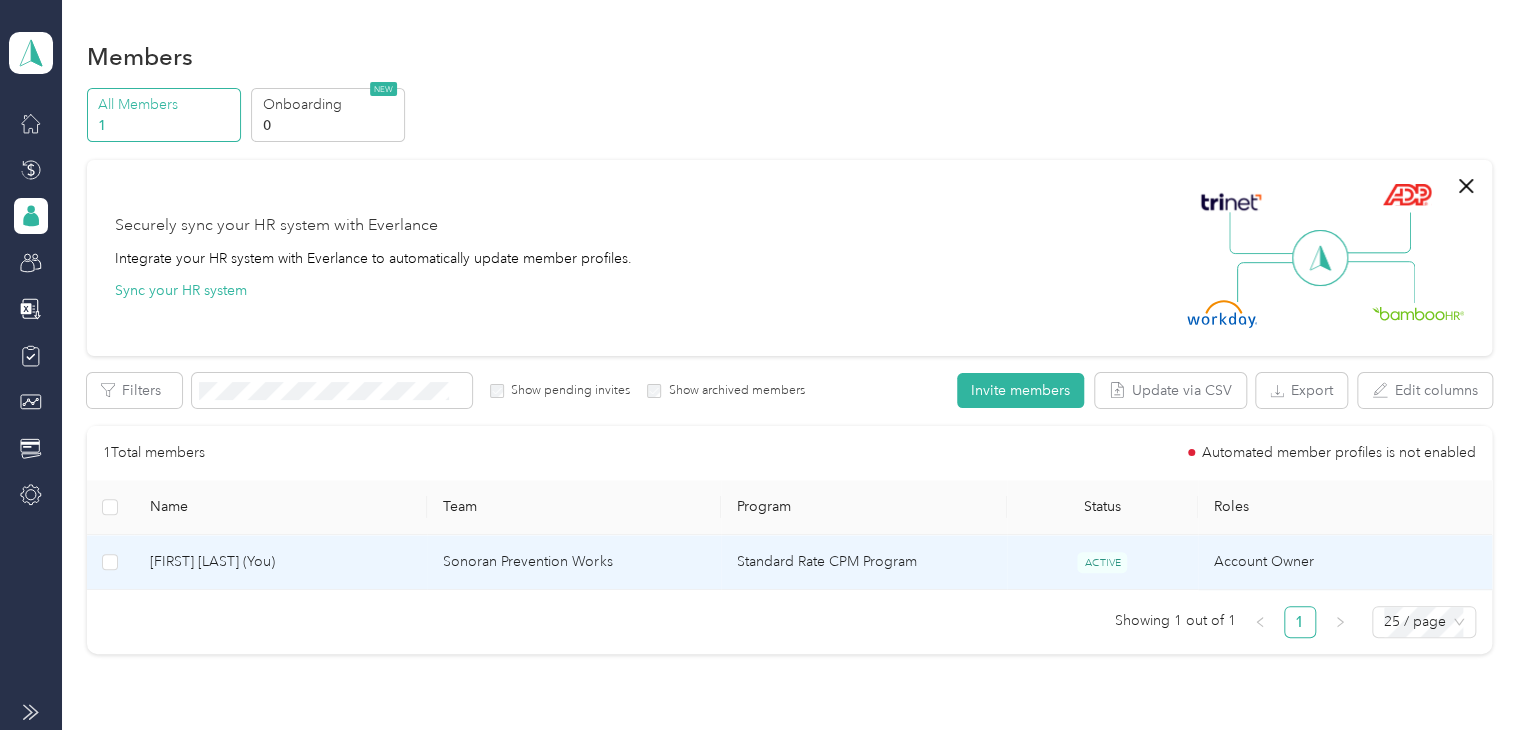click on "Sonoran Prevention Works" at bounding box center (574, 562) 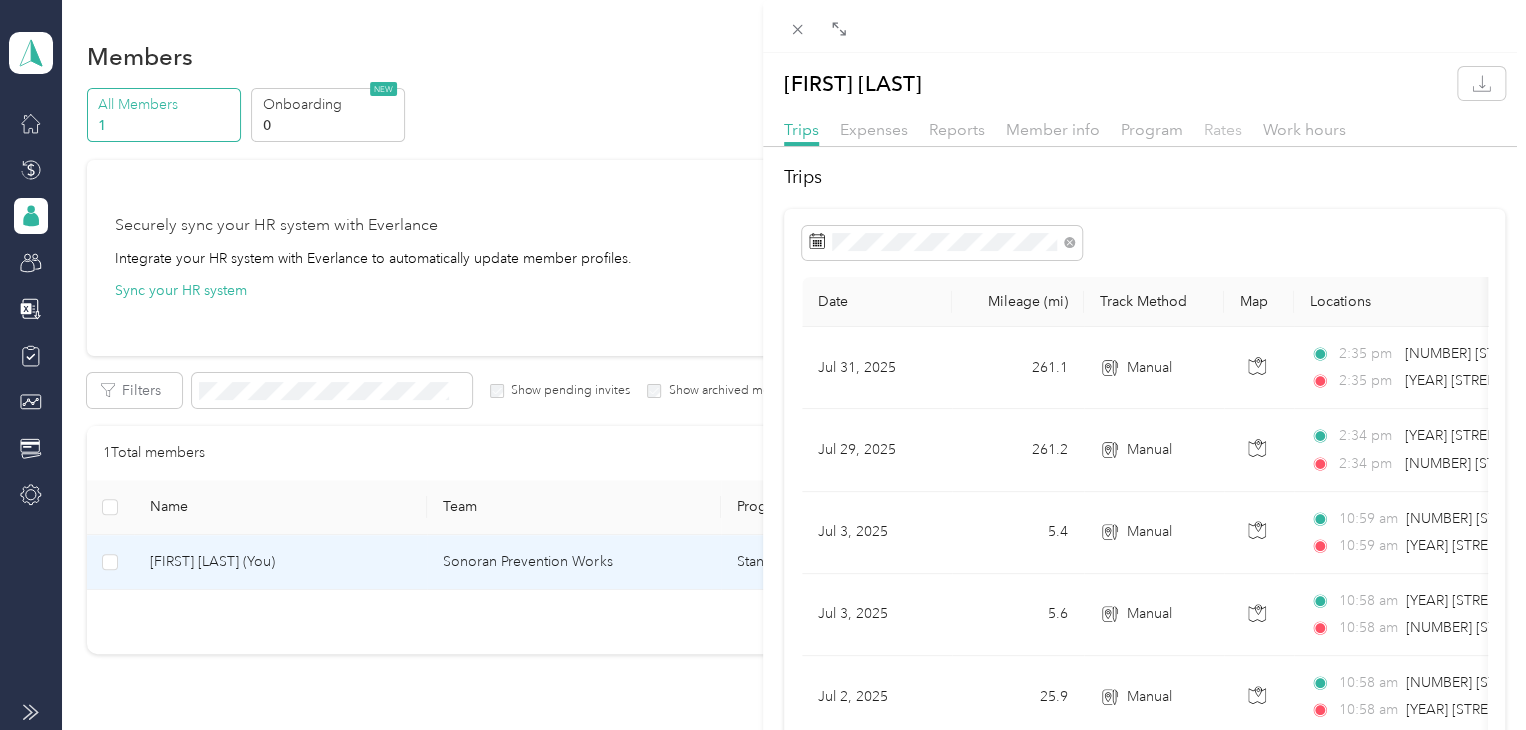 click on "Rates" at bounding box center (1223, 129) 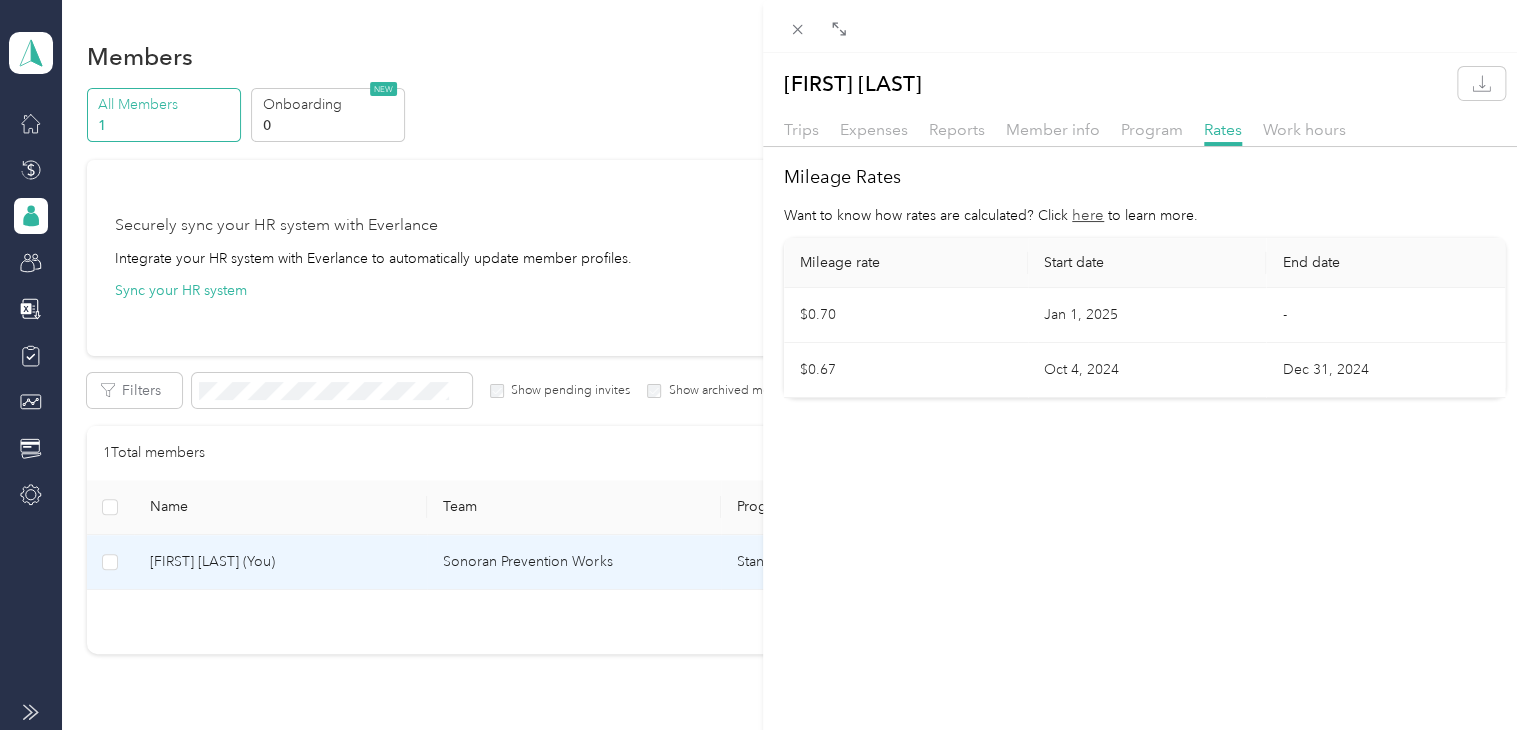click on "Oct 4, 2024" at bounding box center [1147, 370] 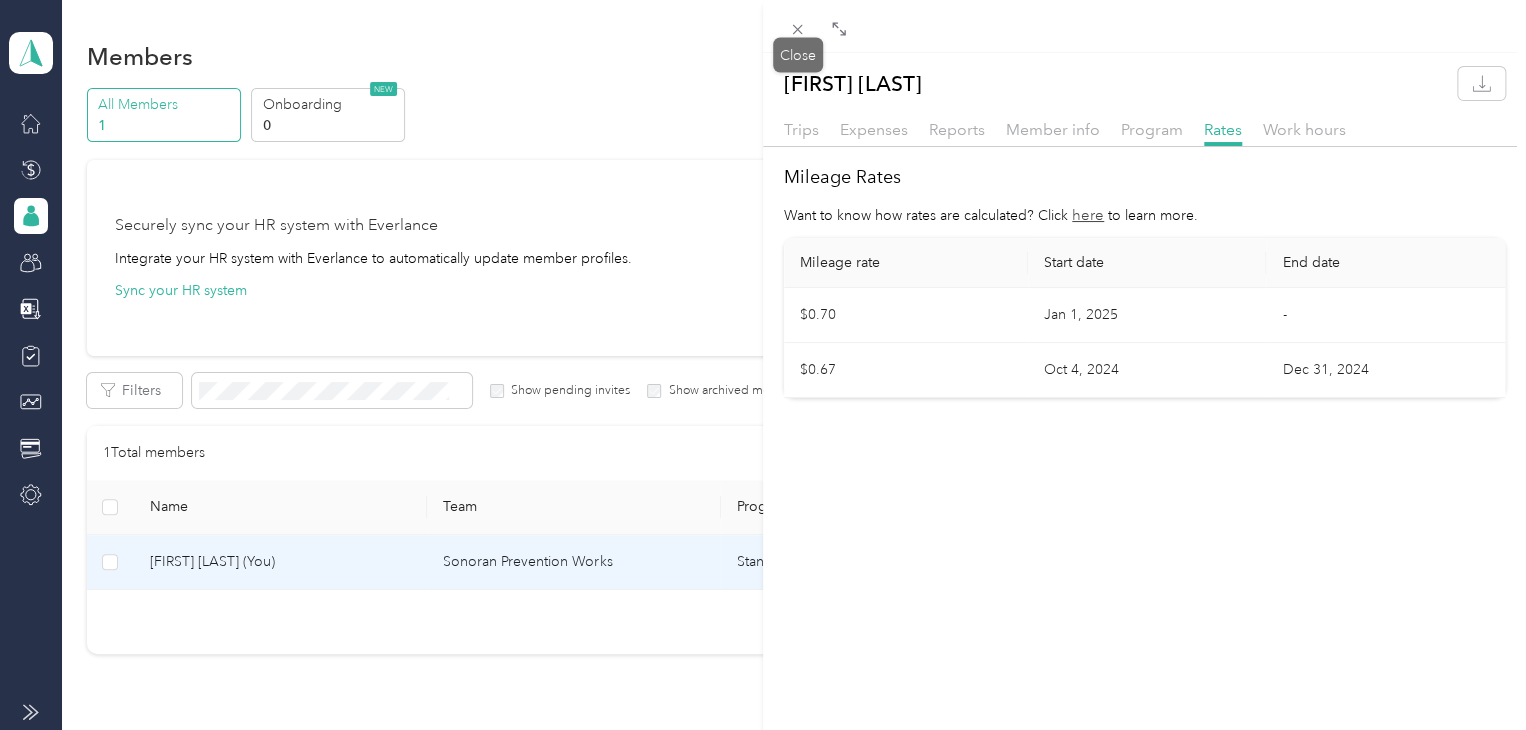 click on "Drag to resize Click to close [FIRST] [LAST] Trips Expenses Reports Member info Program Rates Work hours Mileage Rates Want to know how rates are calculated? Click   here   to learn more. Mileage rate Start date End date       $0.70 [MONTH] 1, [YEAR] - $0.67 [MONTH] 4, [YEAR] [MONTH] 31, [YEAR] Close" at bounding box center (758, 730) 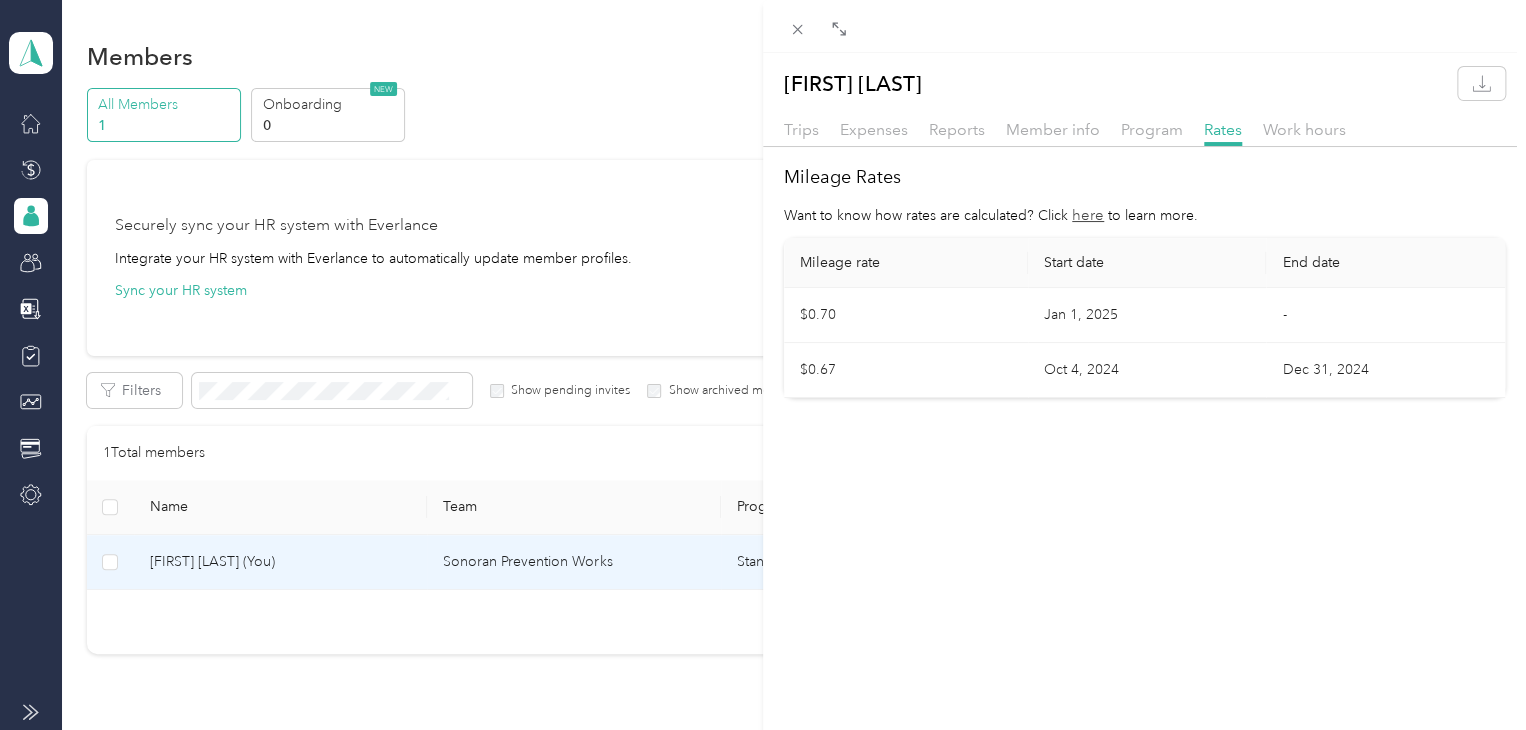 click on "[FIRST] [LAST] Trips Expenses Reports Member info Program Rates Work hours Mileage Rates Want to know how rates are calculated? Click   here   to learn more. Mileage rate Start date End date       $0.70 [MONTH] 1, [YEAR] - $0.67 [MONTH] 4, [YEAR] [MONTH] 31, [YEAR]" at bounding box center [763, 365] 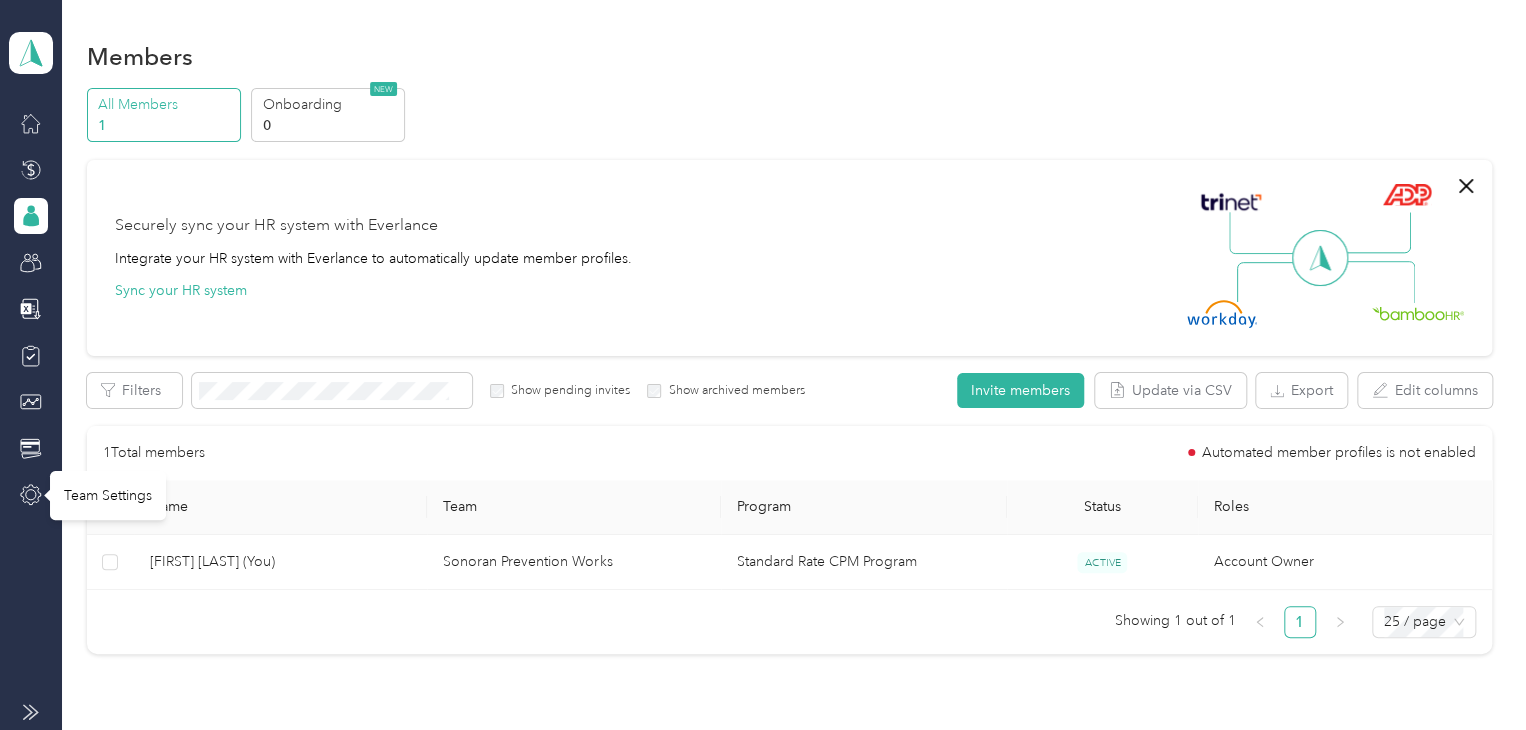 click 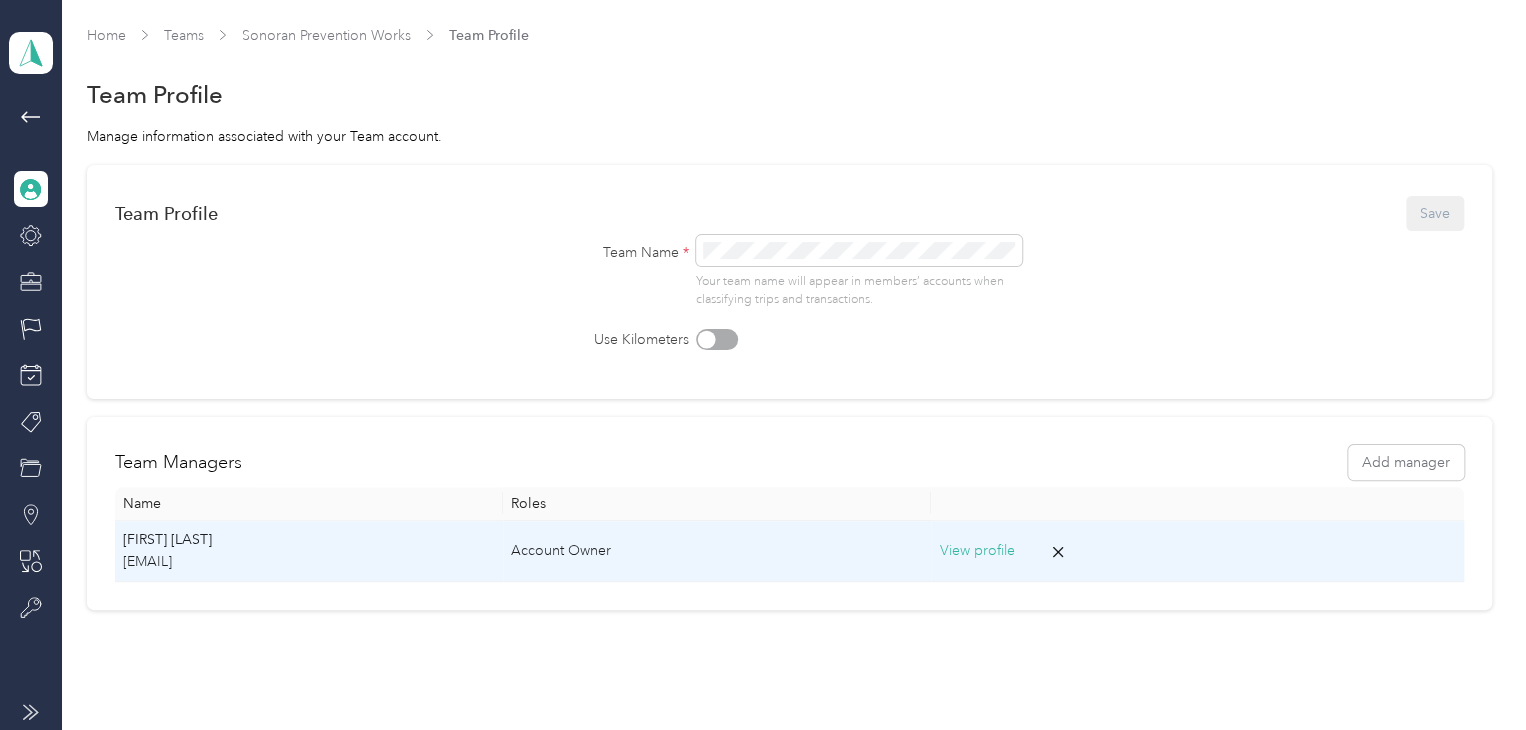 click on "View profile" at bounding box center [976, 551] 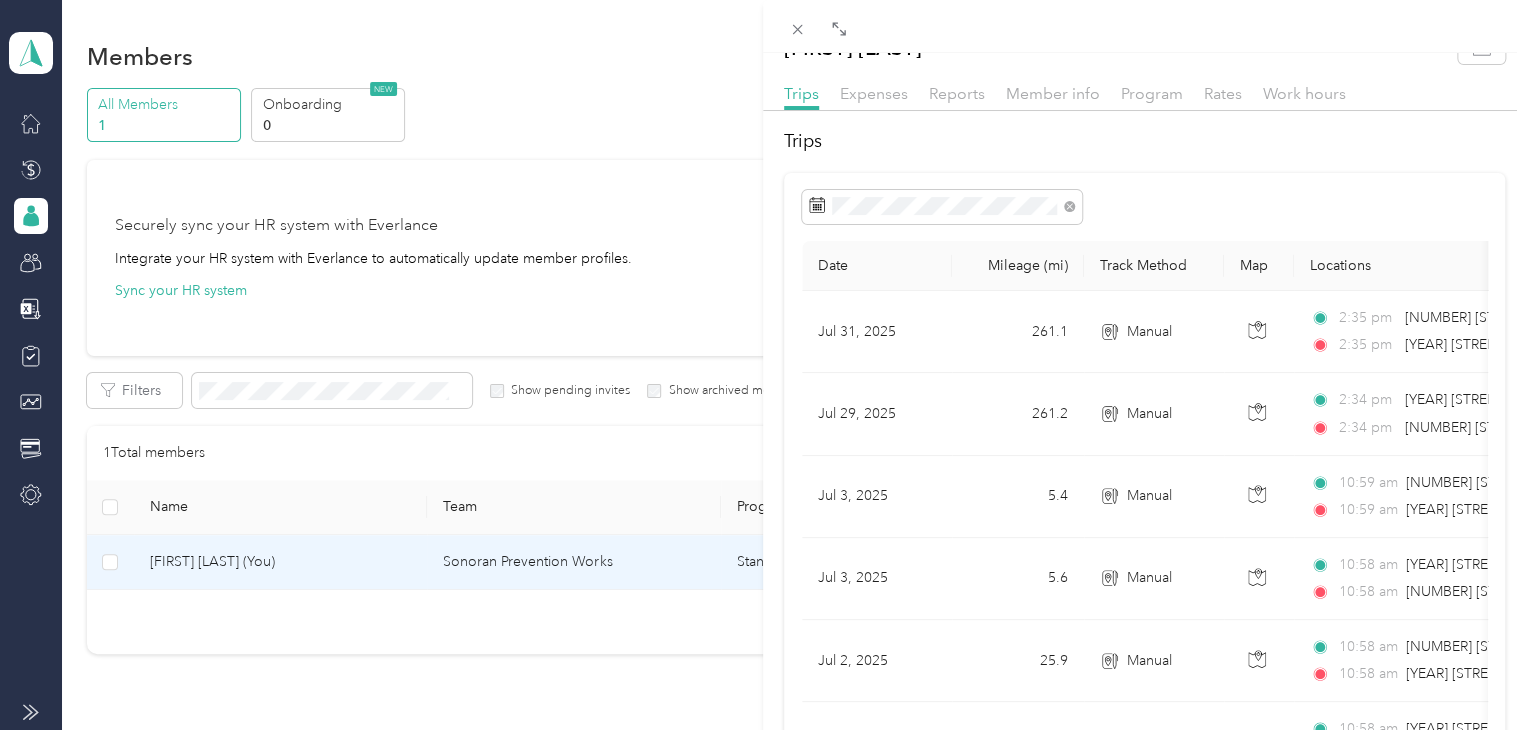 scroll, scrollTop: 0, scrollLeft: 0, axis: both 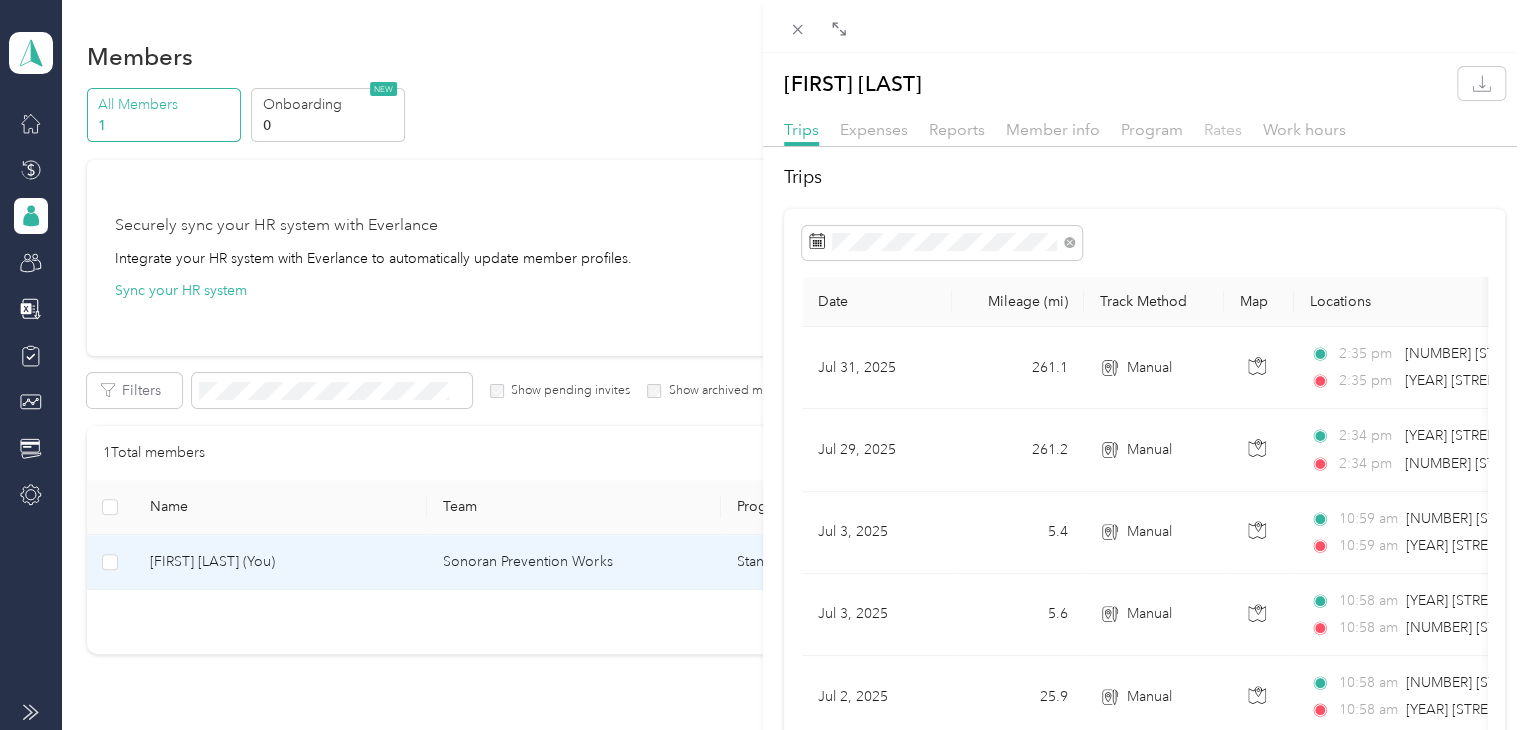 click on "Rates" at bounding box center [1223, 129] 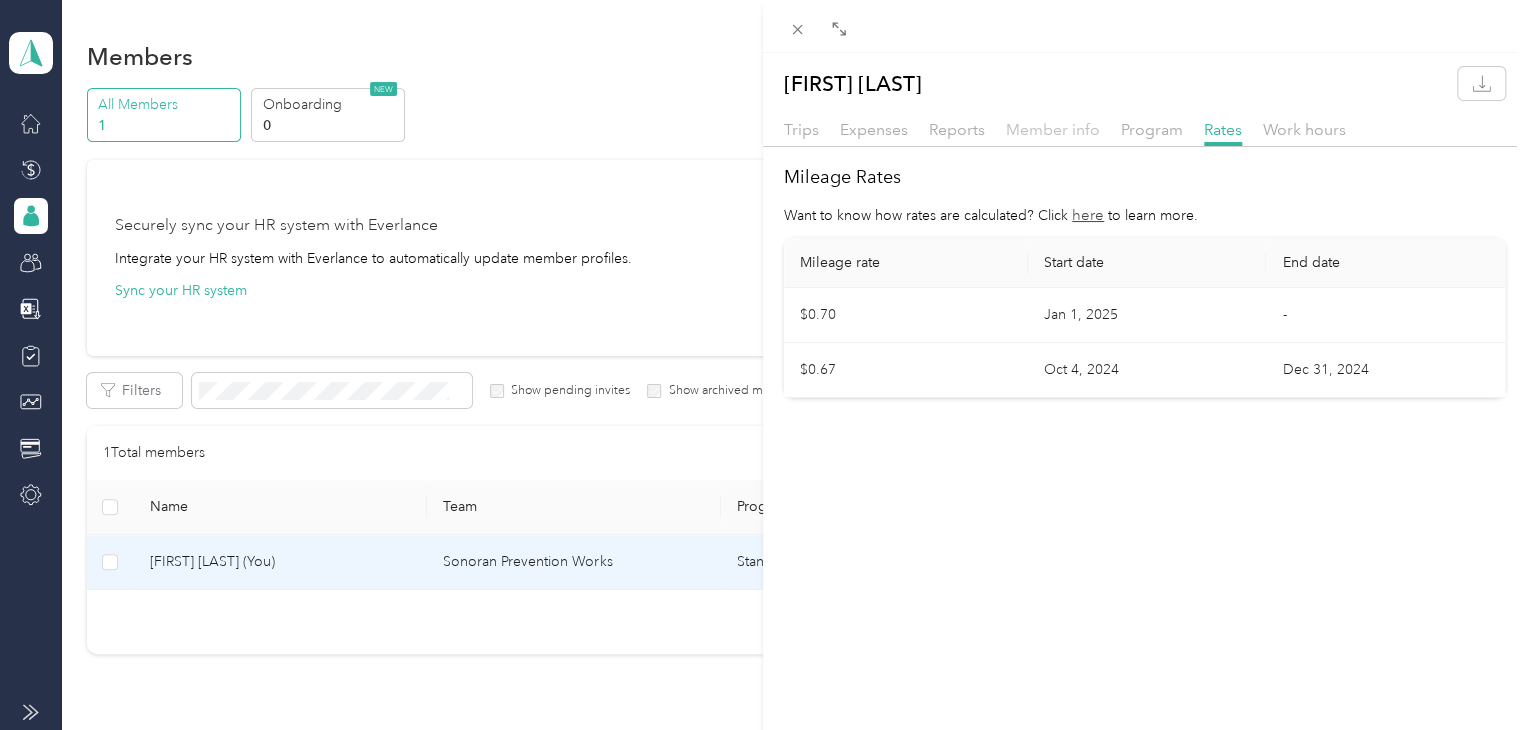 click on "Member info" at bounding box center (1053, 129) 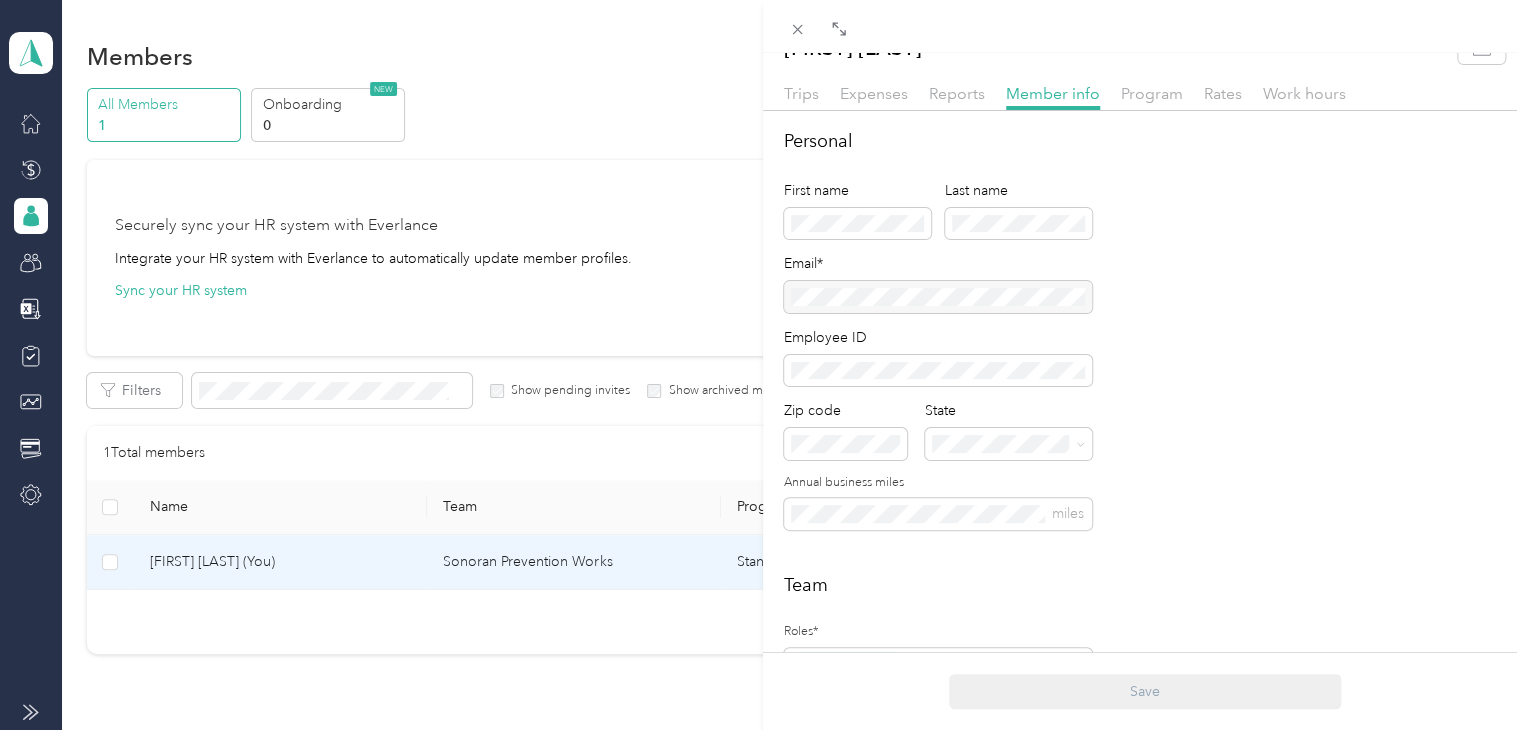 scroll, scrollTop: 0, scrollLeft: 0, axis: both 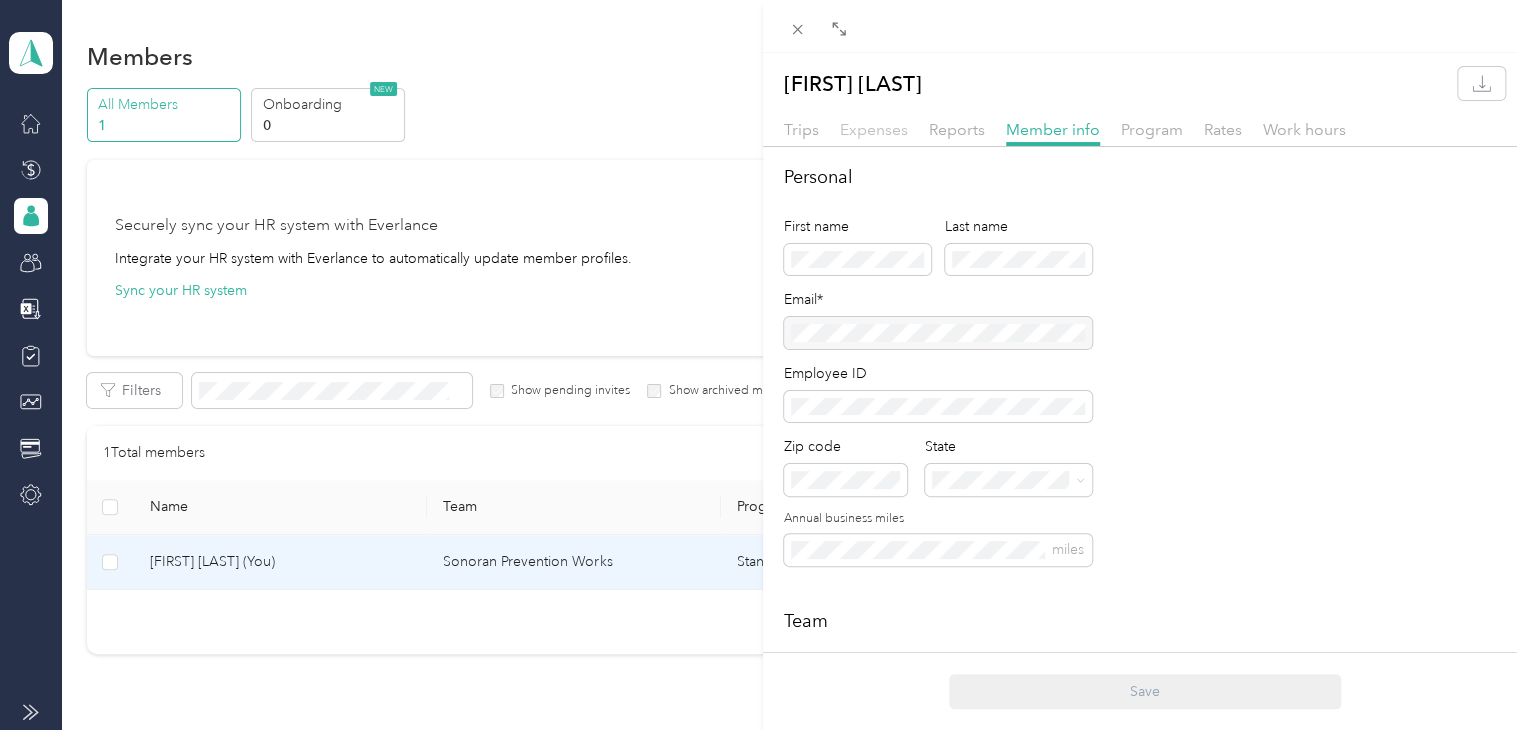 click on "Expenses" at bounding box center (874, 129) 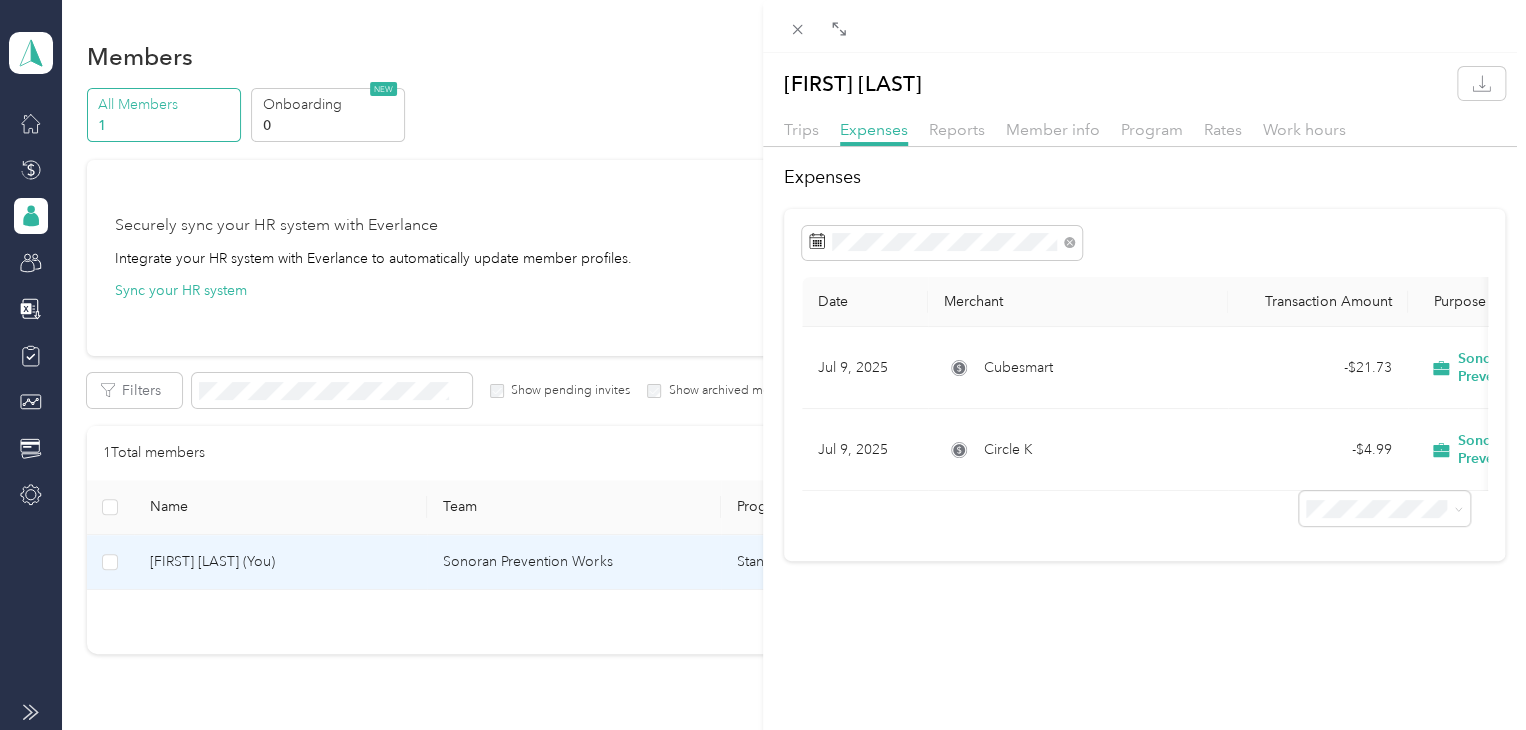click on "Trips" at bounding box center [801, 130] 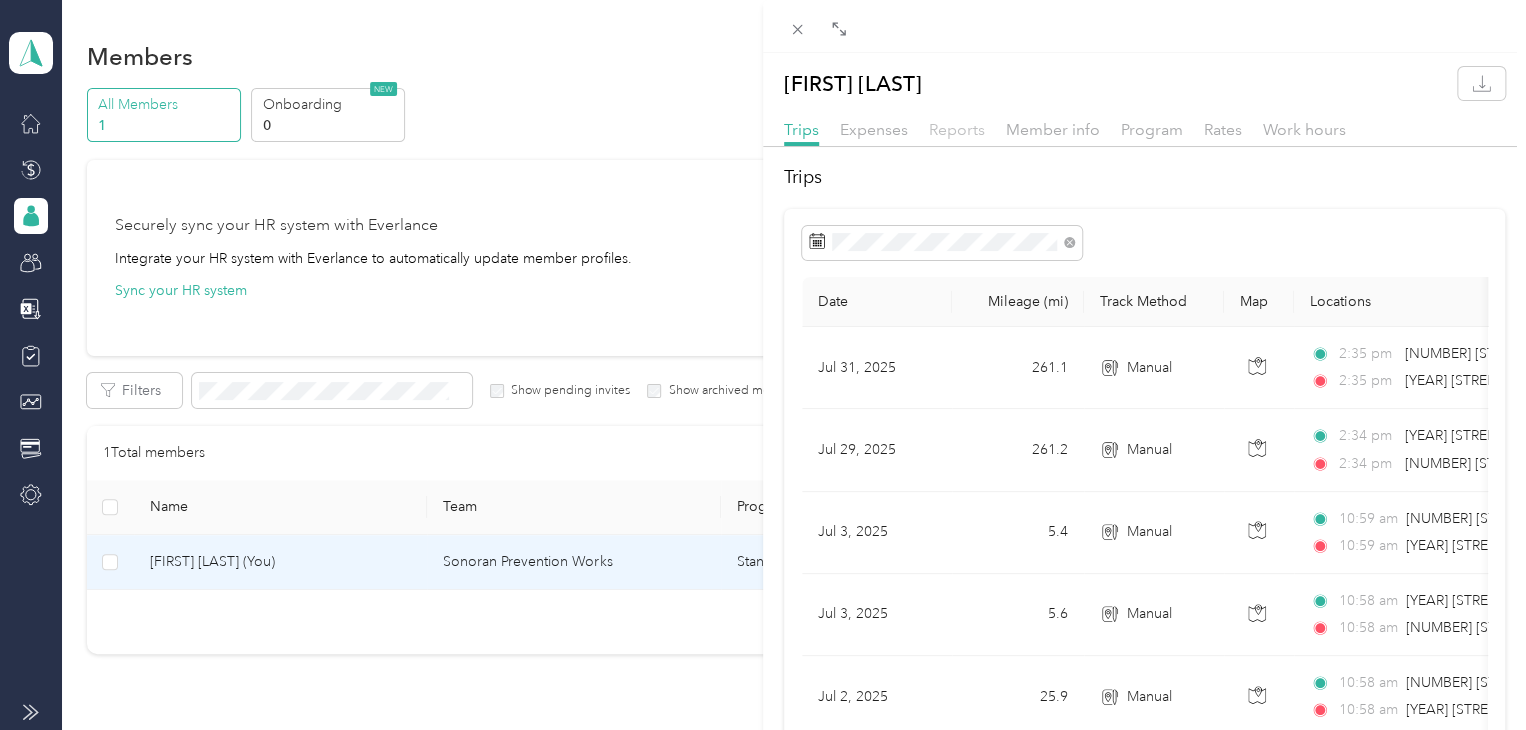 click on "Reports" at bounding box center [957, 129] 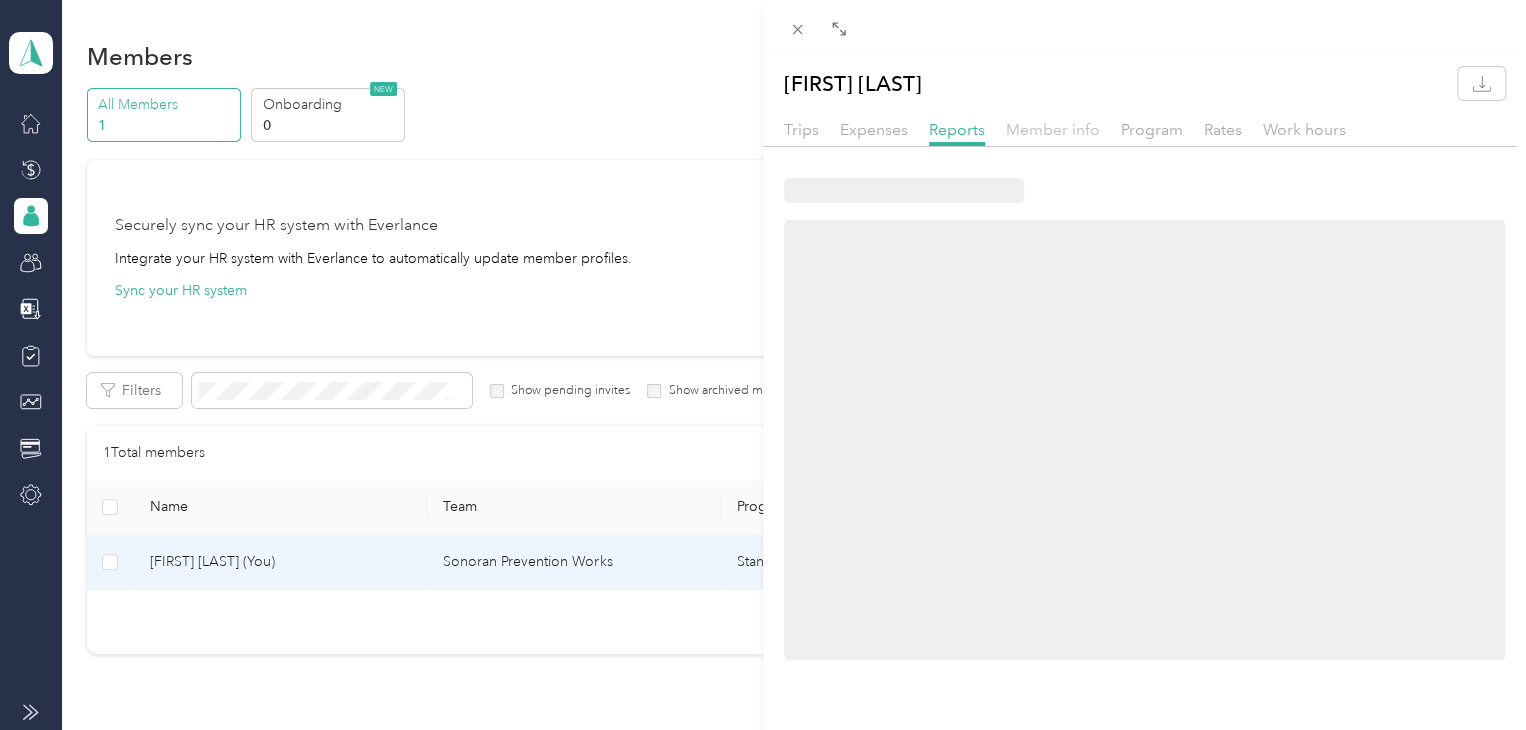 click on "Member info" at bounding box center [1053, 129] 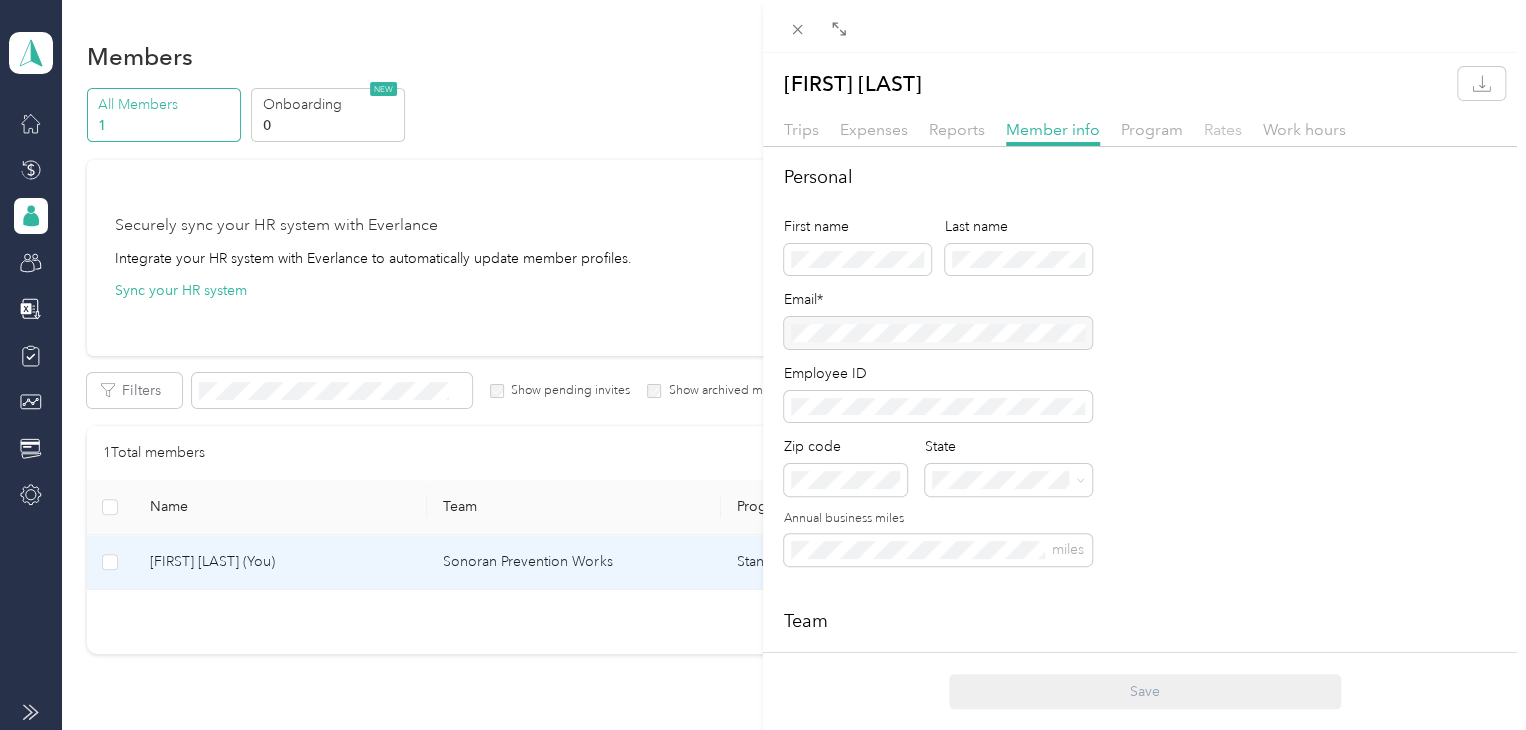 click on "Rates" at bounding box center (1223, 129) 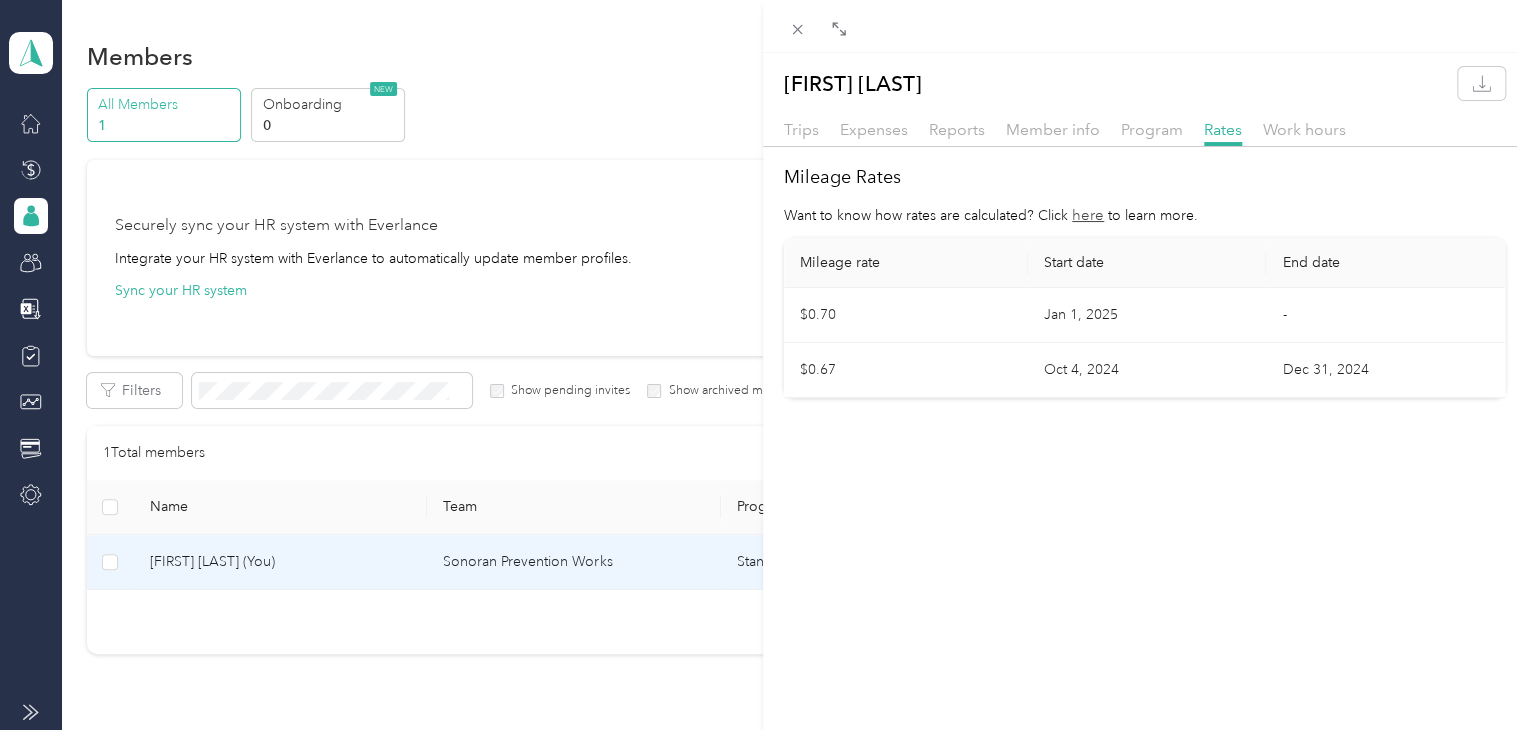 click on "$0.67" at bounding box center [906, 370] 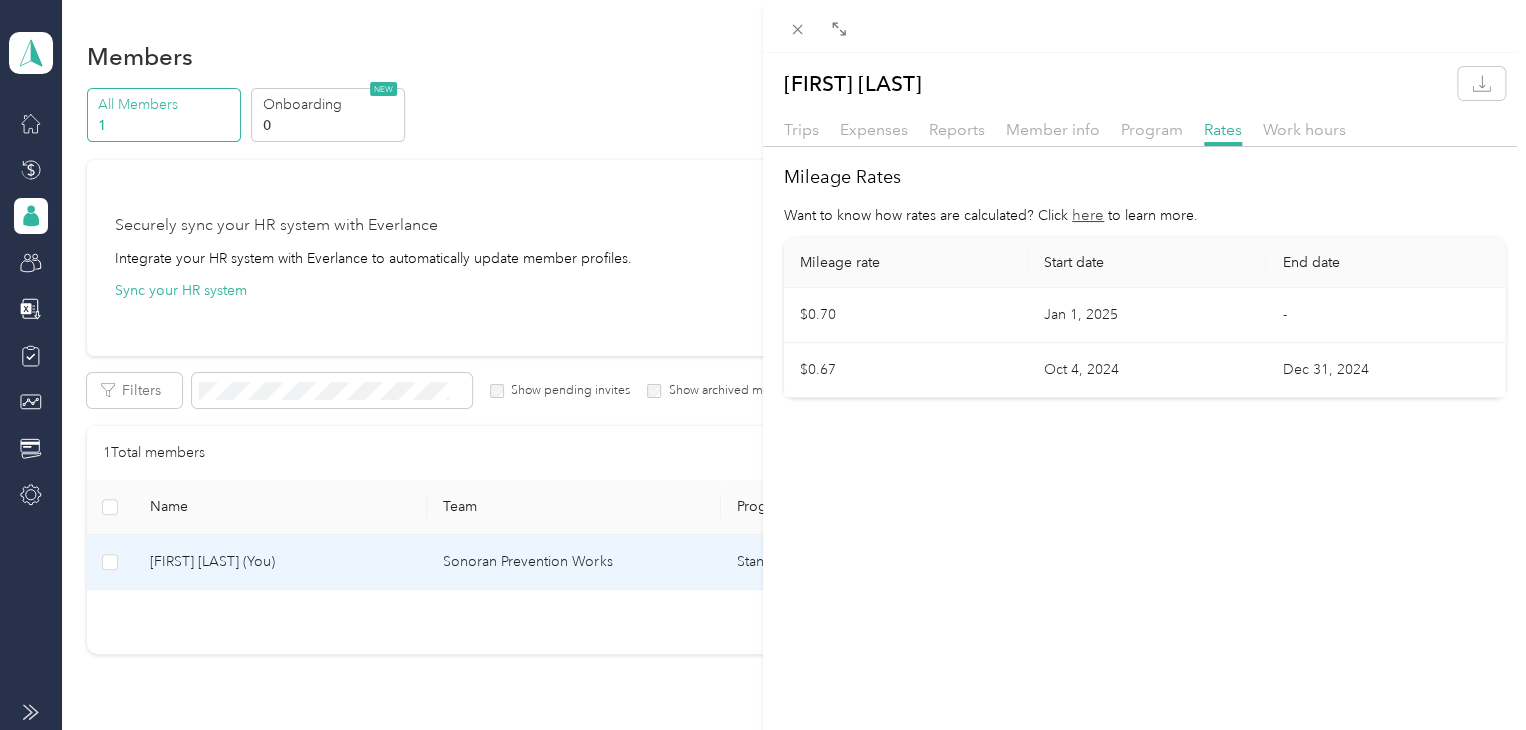 click on "$0.70" at bounding box center (906, 315) 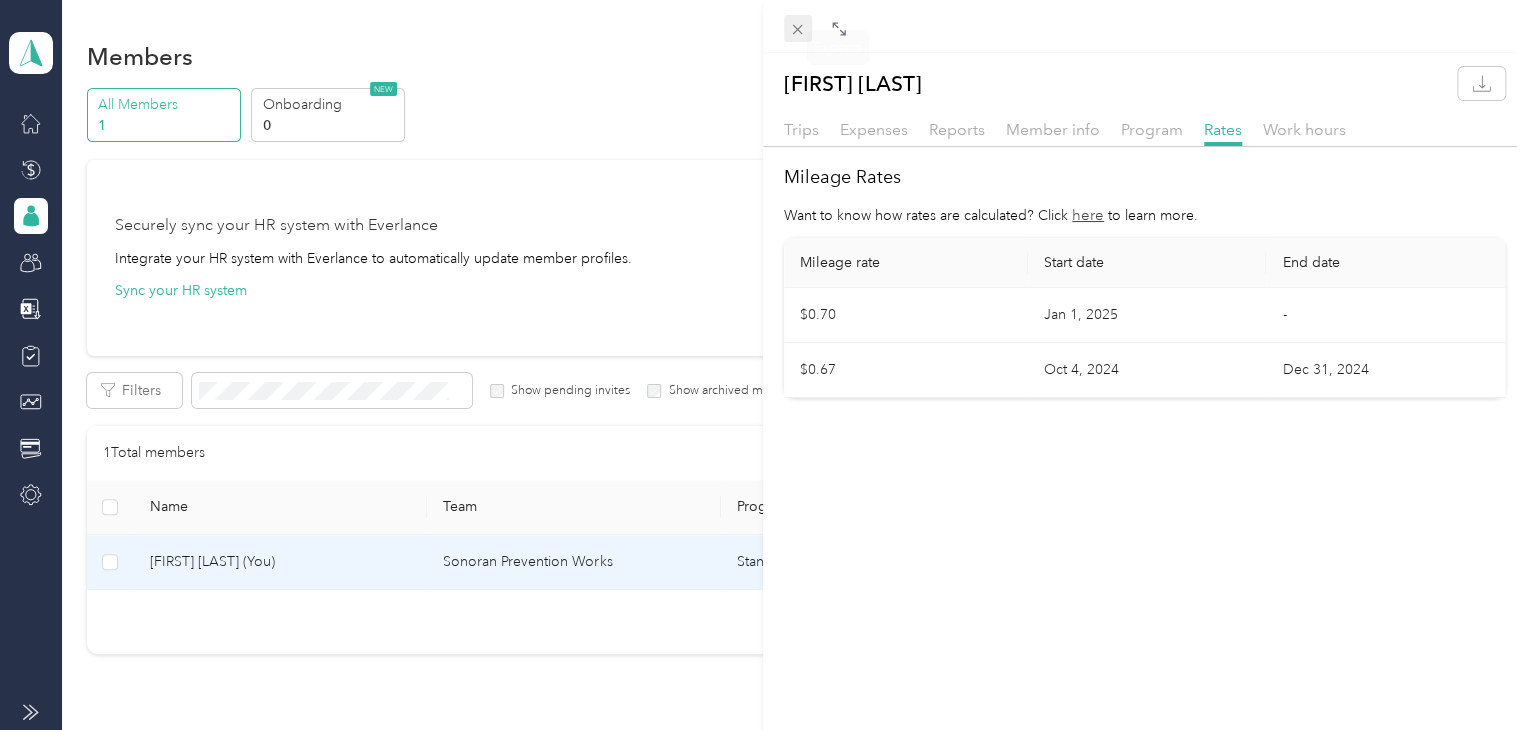 click 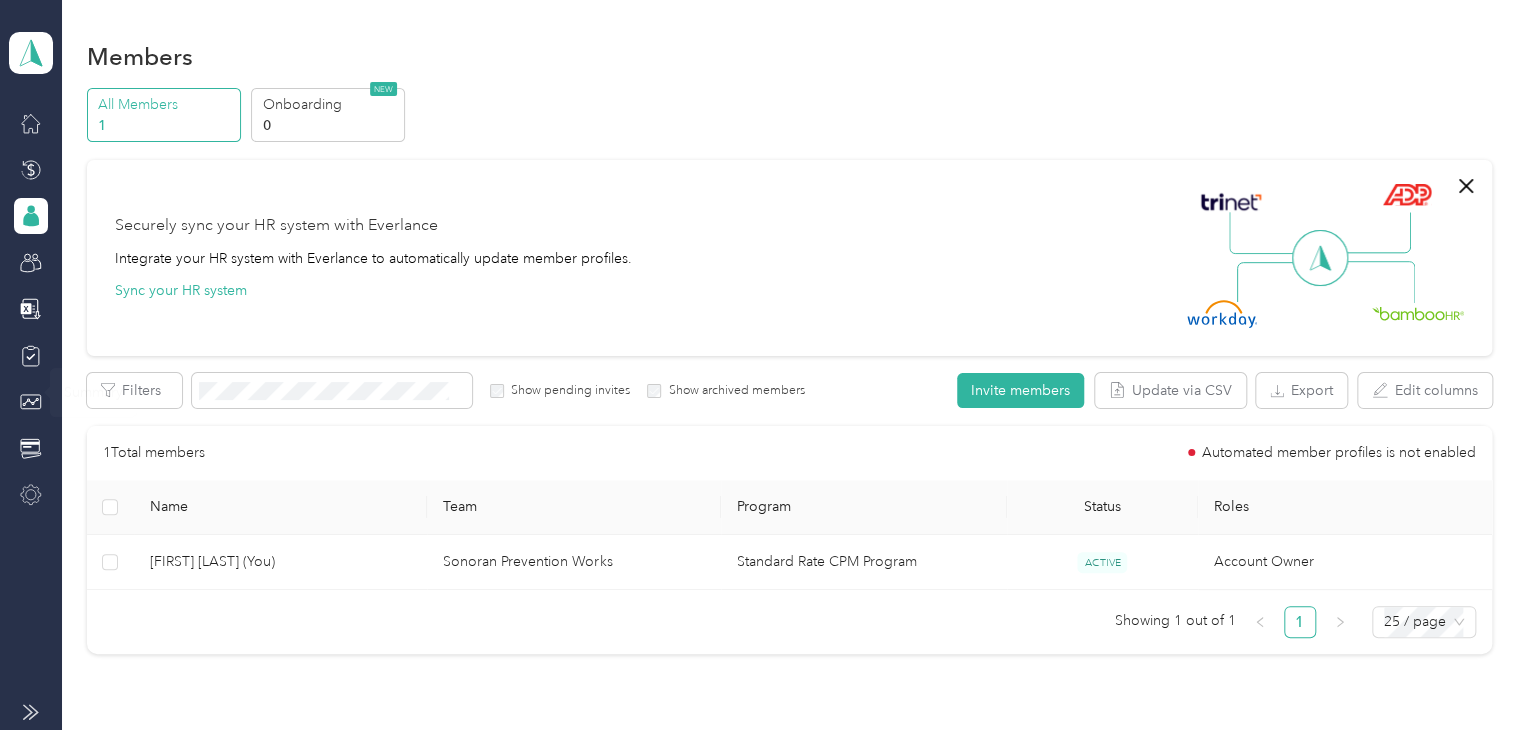 click 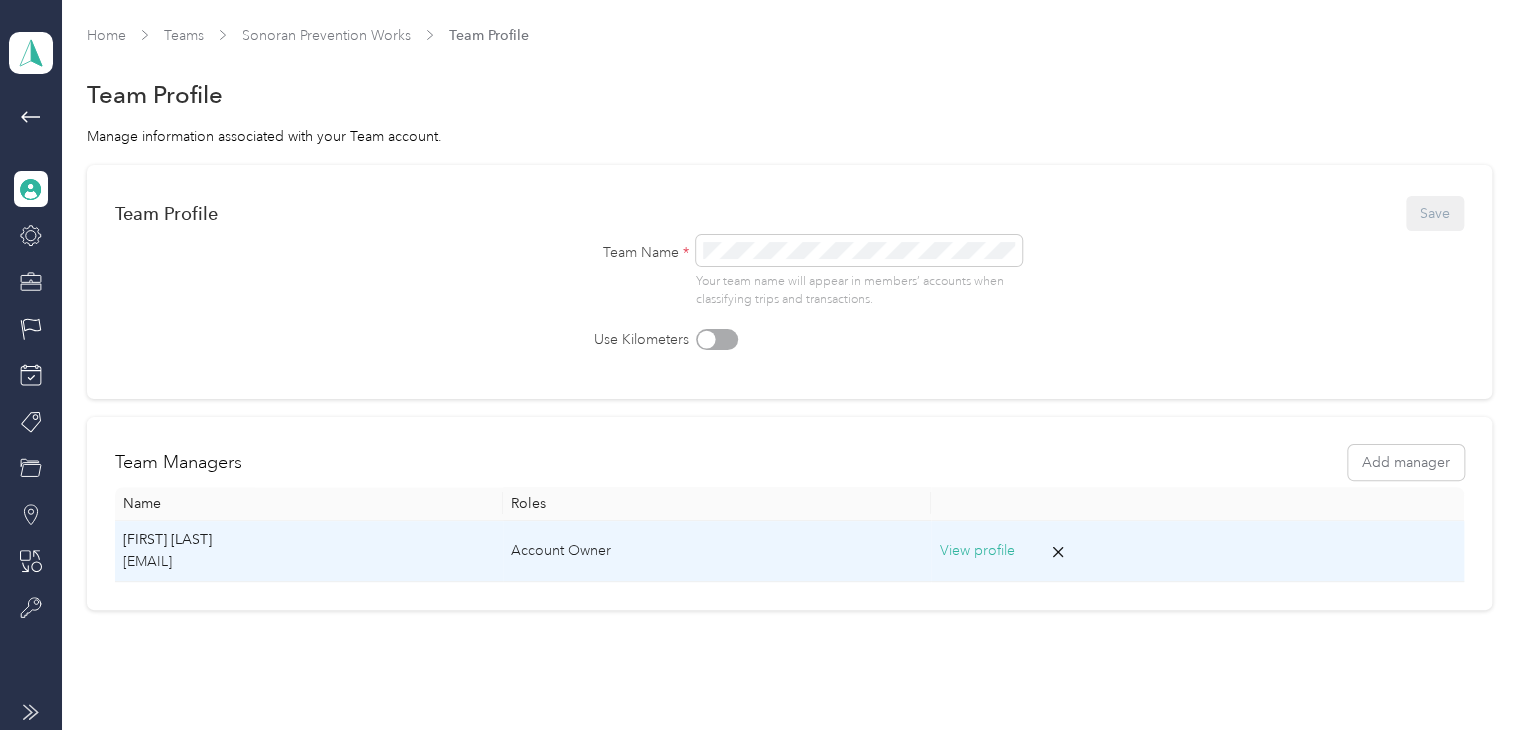 click on "[FIRST] [LAST]" at bounding box center [309, 540] 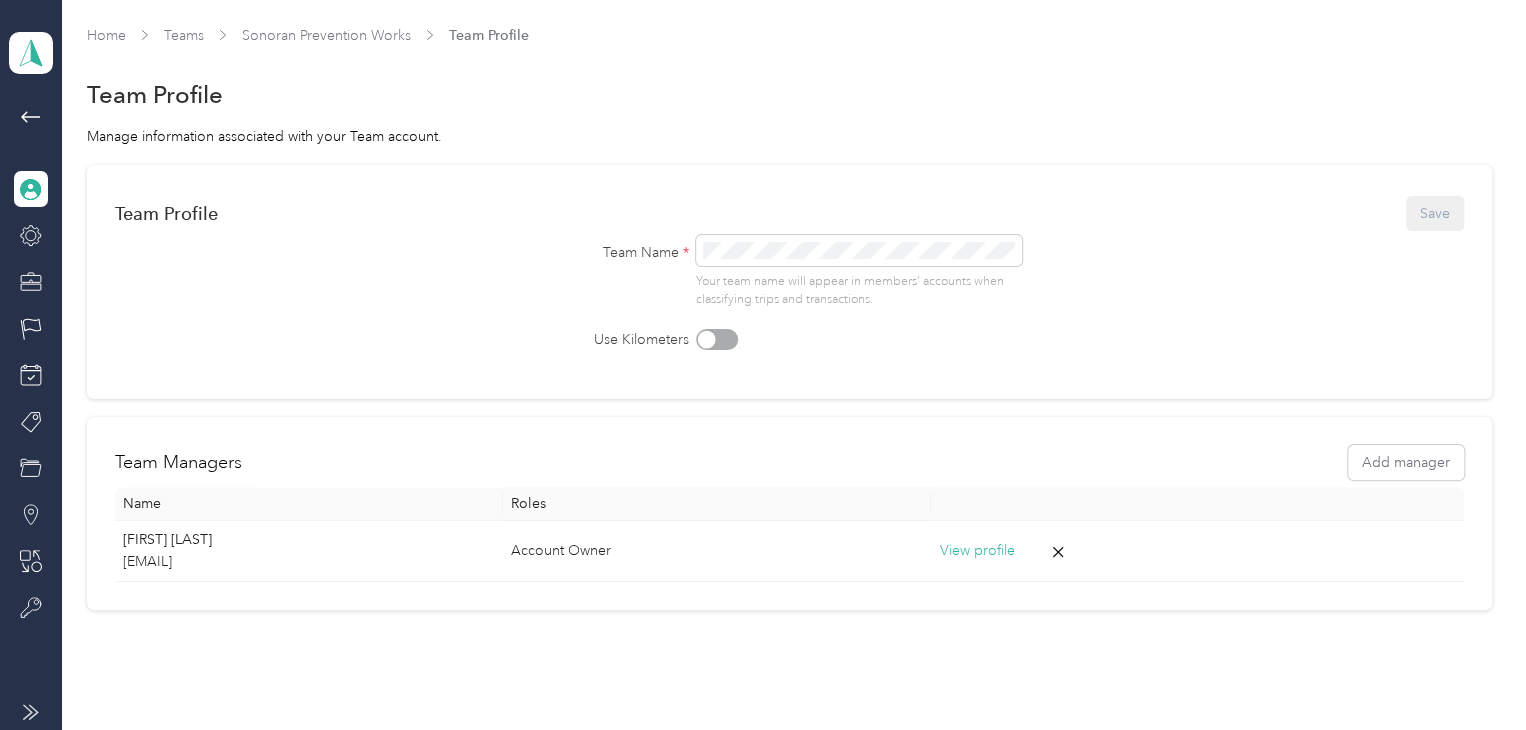 scroll, scrollTop: 85, scrollLeft: 0, axis: vertical 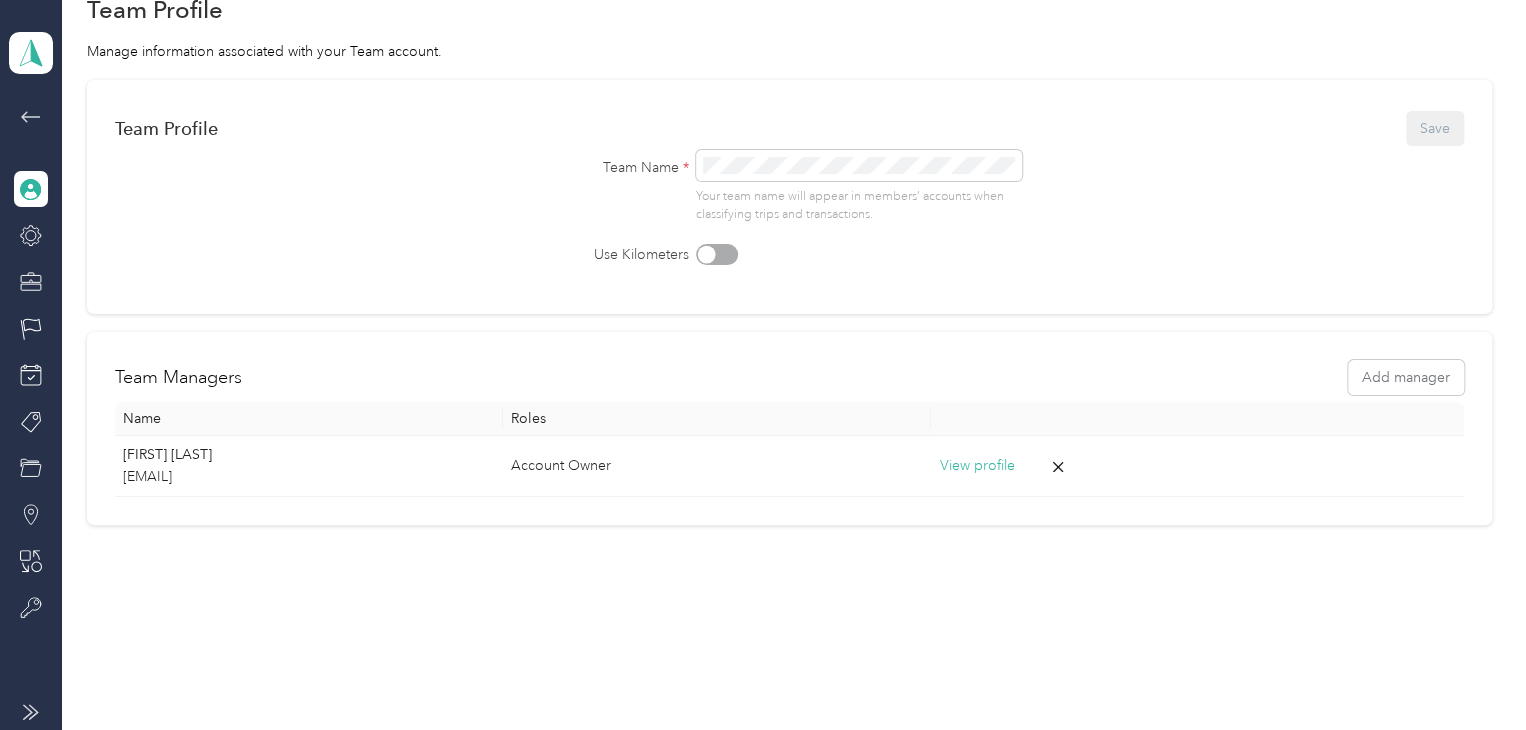 click 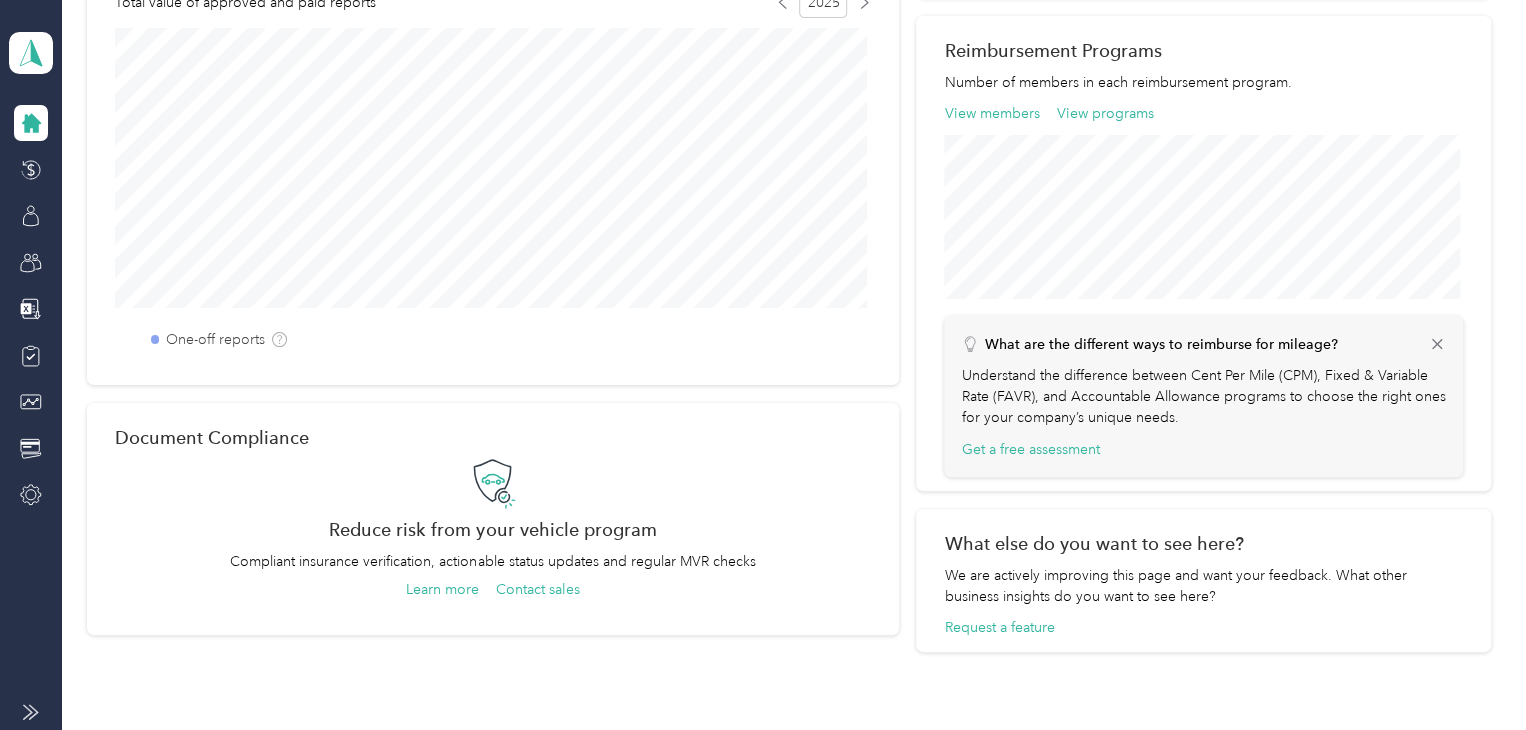 scroll, scrollTop: 760, scrollLeft: 0, axis: vertical 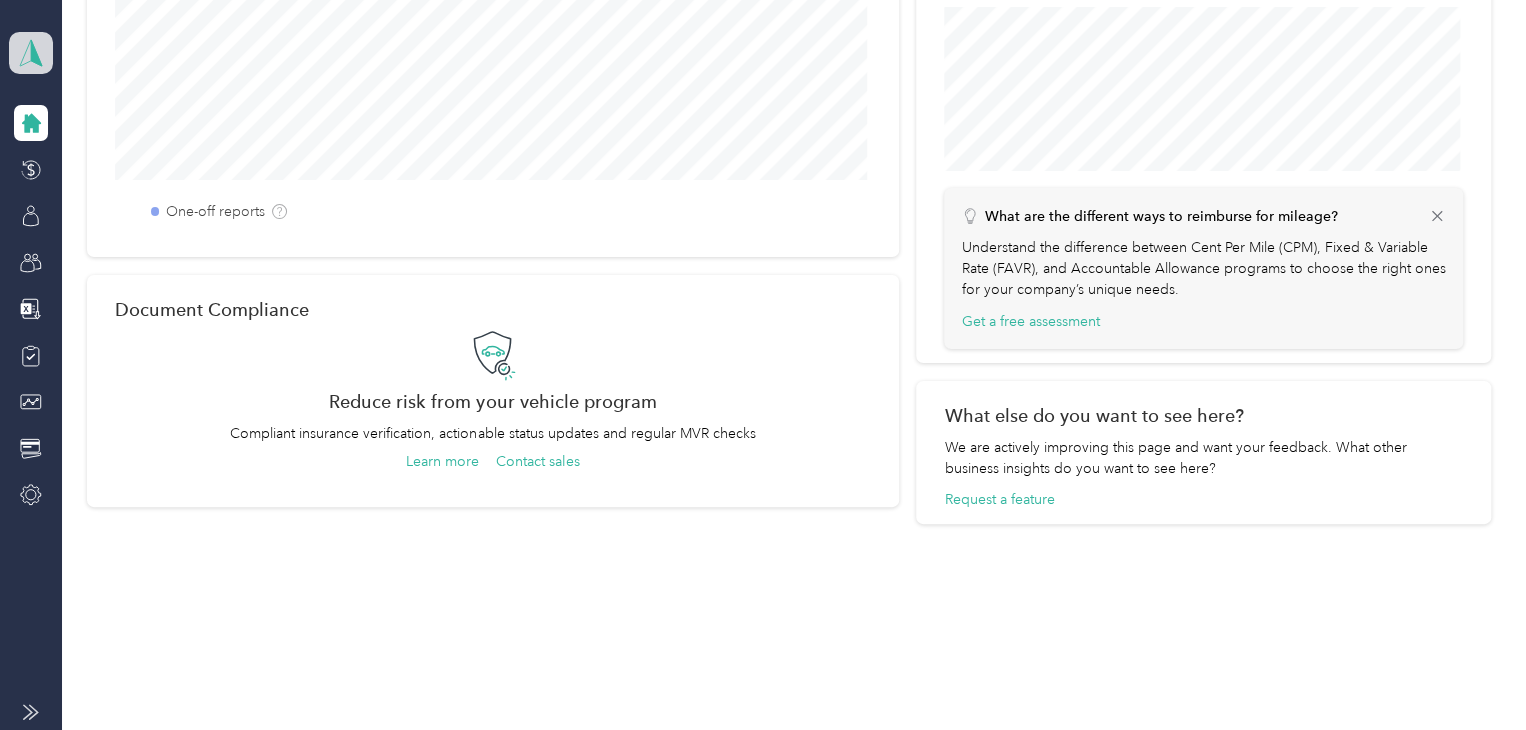 click 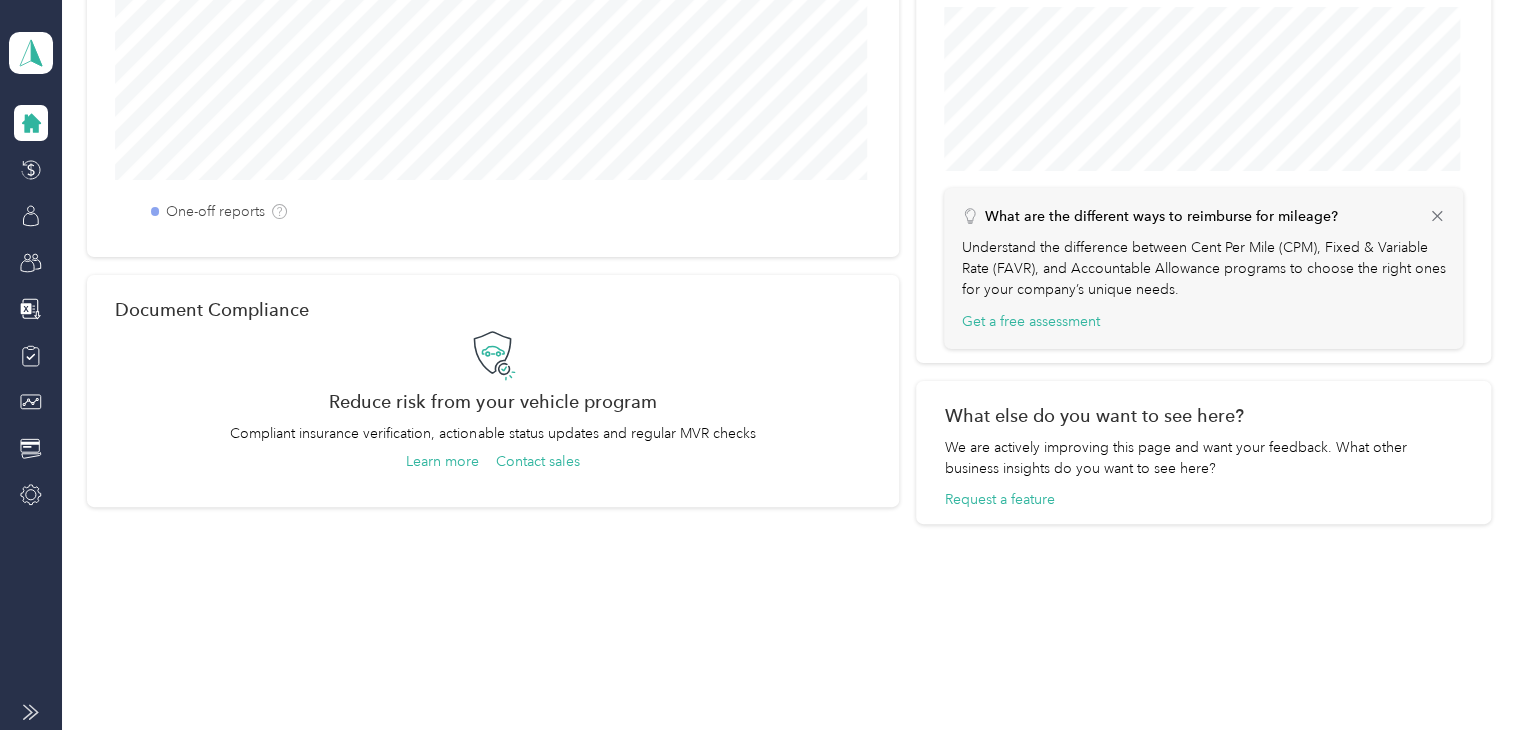 click on "Personal dashboard" at bounding box center (90, 209) 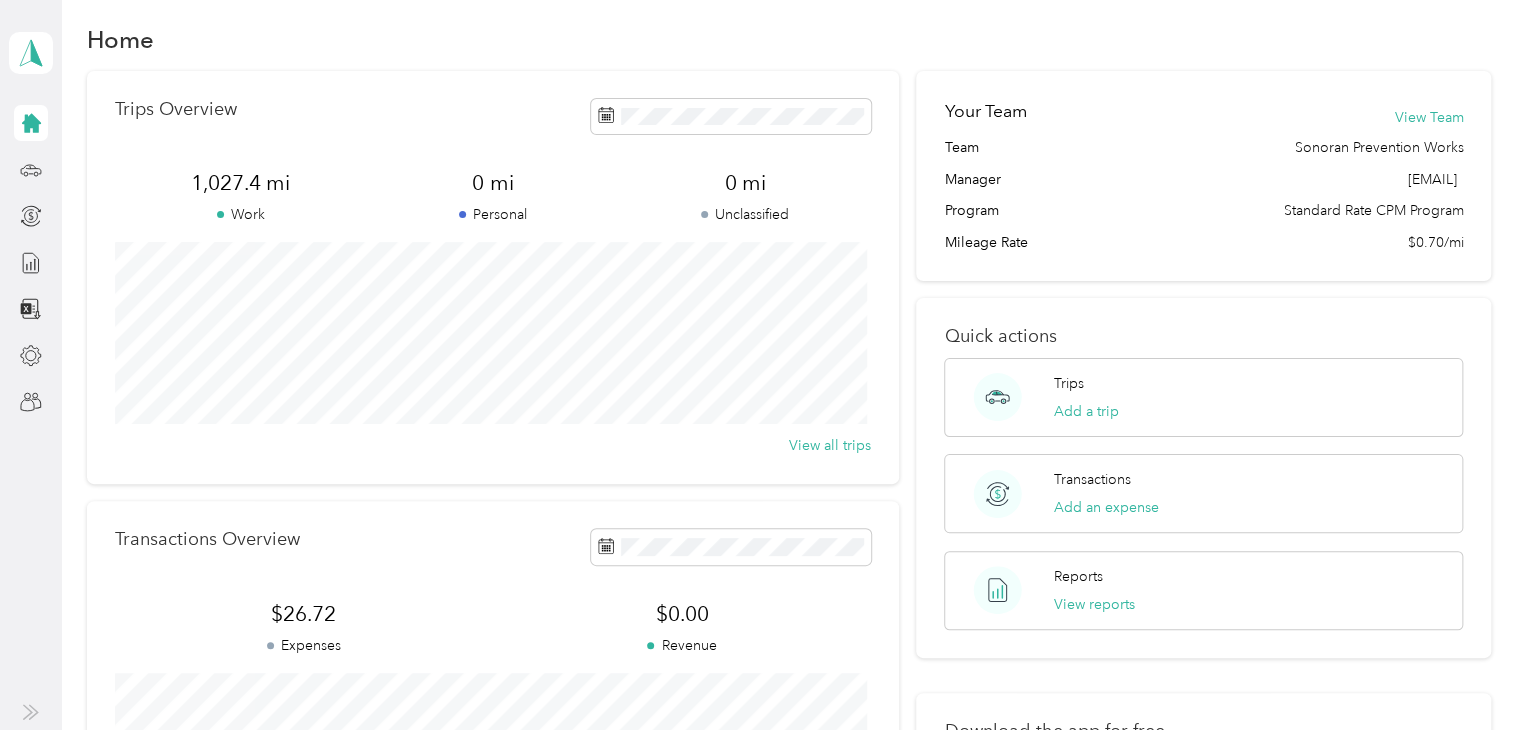 scroll, scrollTop: 0, scrollLeft: 0, axis: both 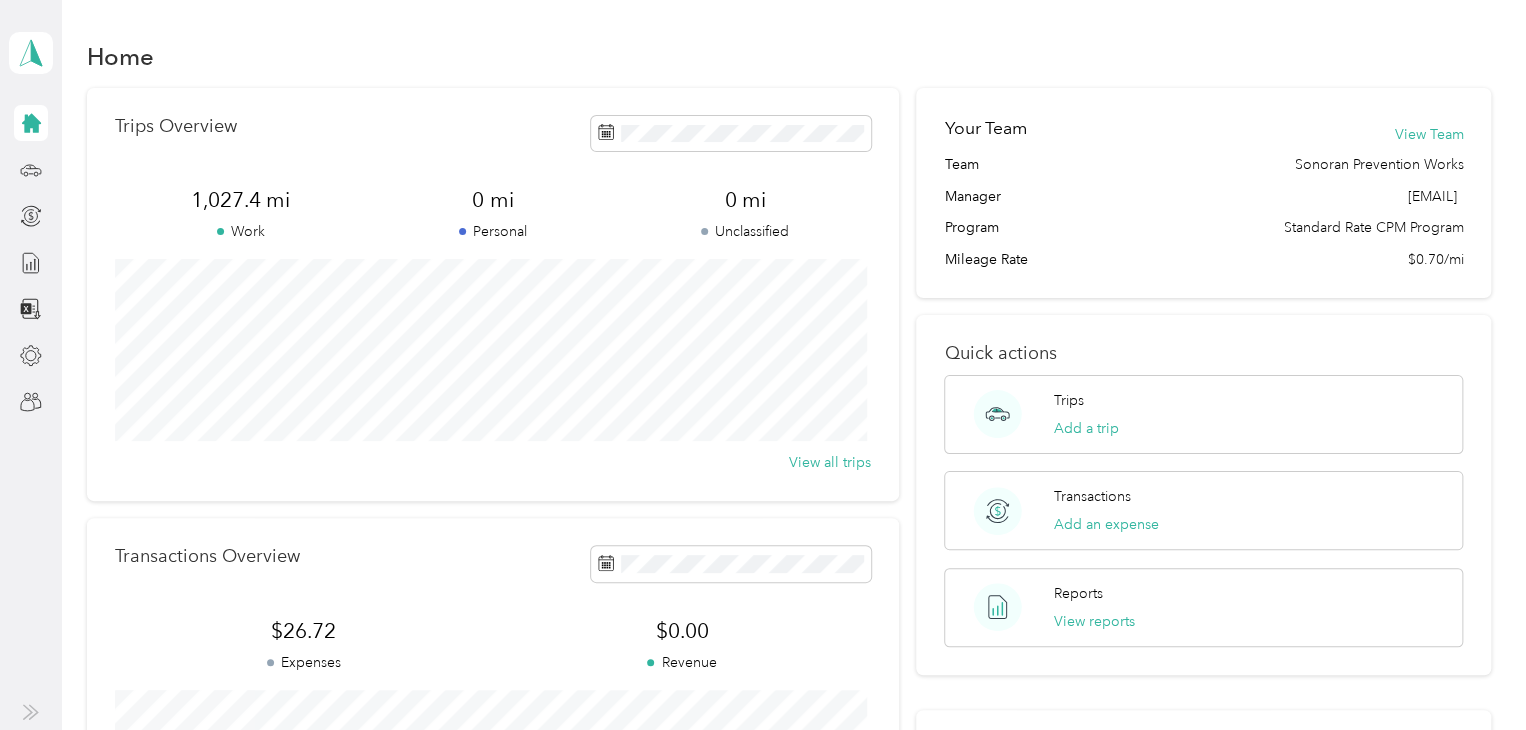 click on "Your Team View Team Team Sonoran Prevention Works Manager [EMAIL] Program Standard Rate CPM Program Mileage Rate $0.70/mi" at bounding box center (1203, 193) 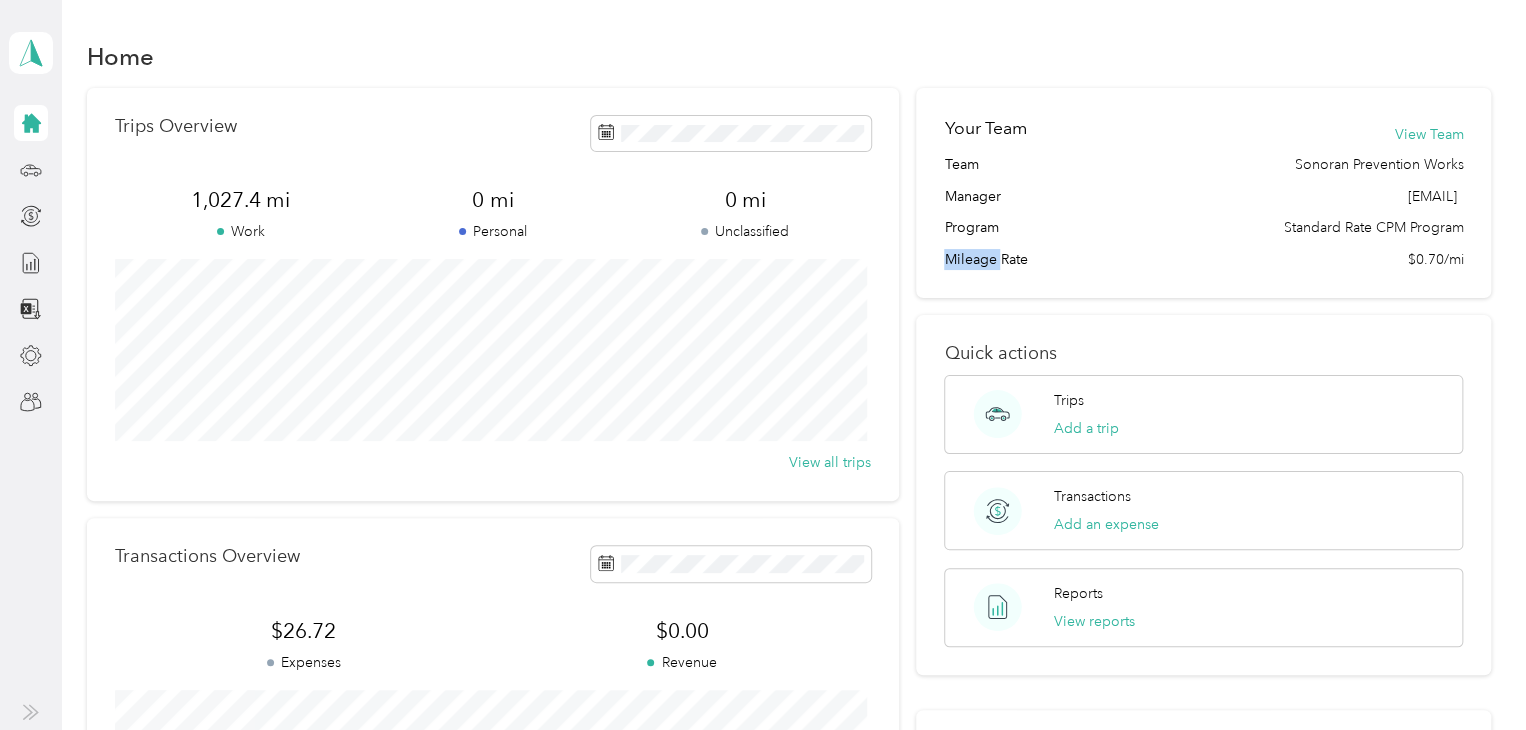 click on "Mileage Rate" at bounding box center (985, 259) 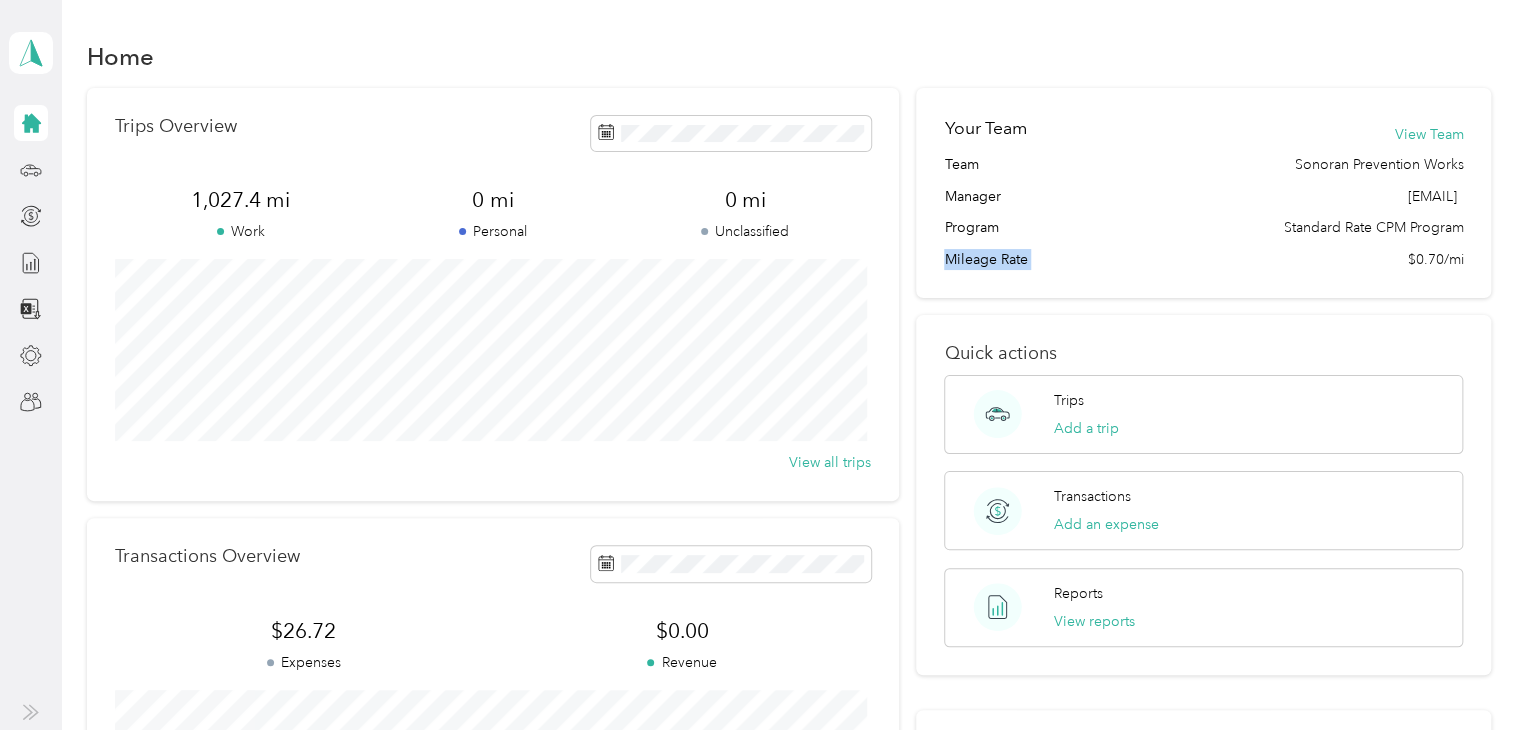 click on "Mileage Rate" at bounding box center [985, 259] 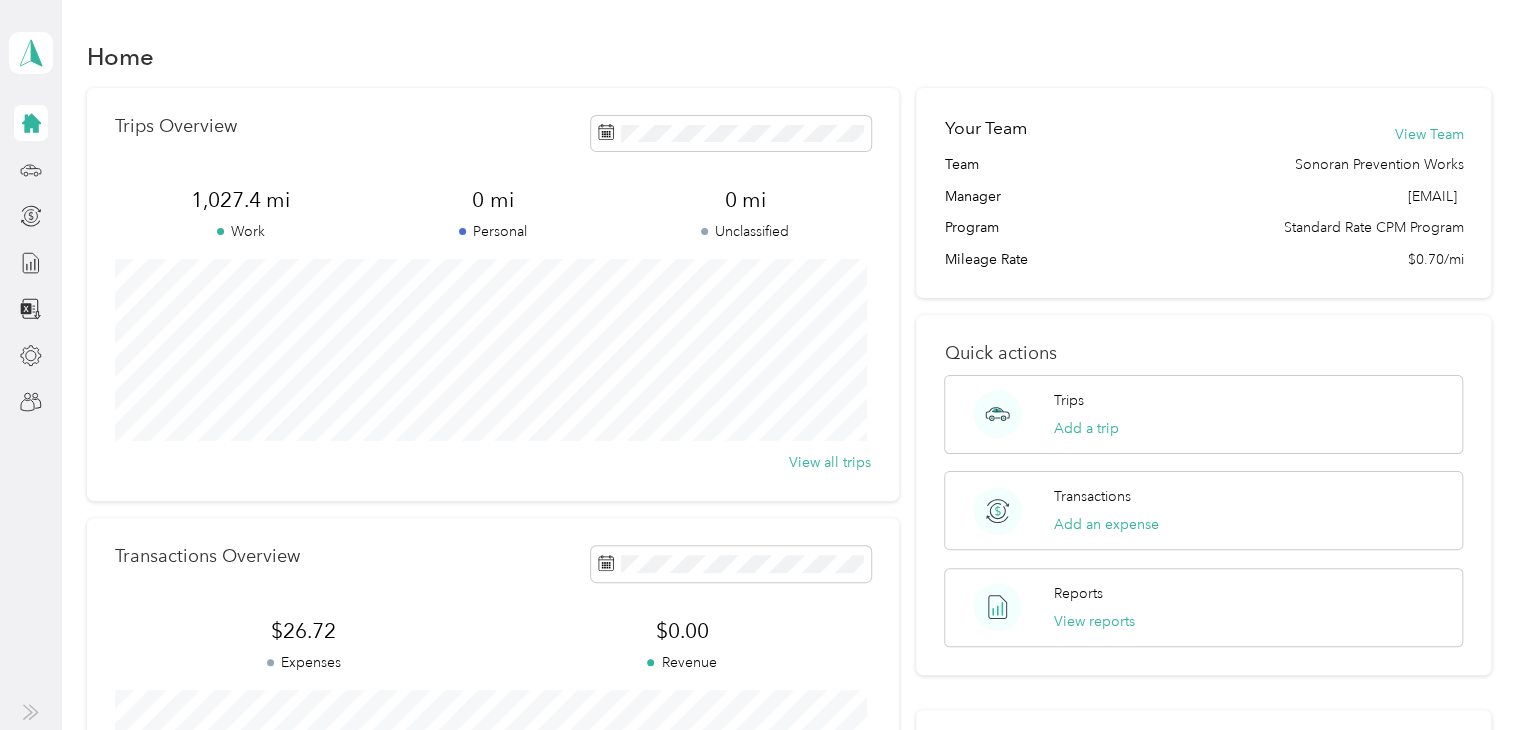 click on "[EMAIL]" at bounding box center [1431, 196] 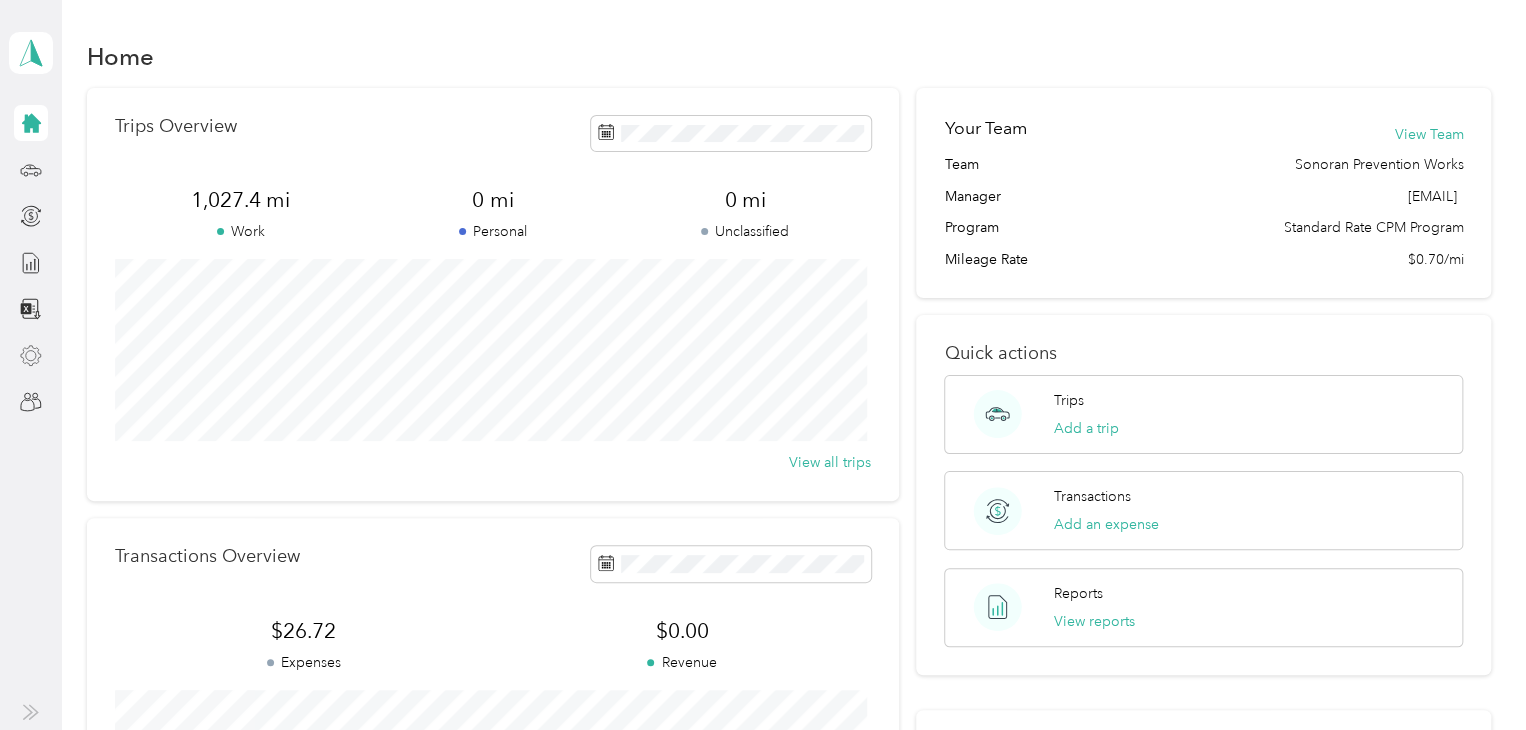click 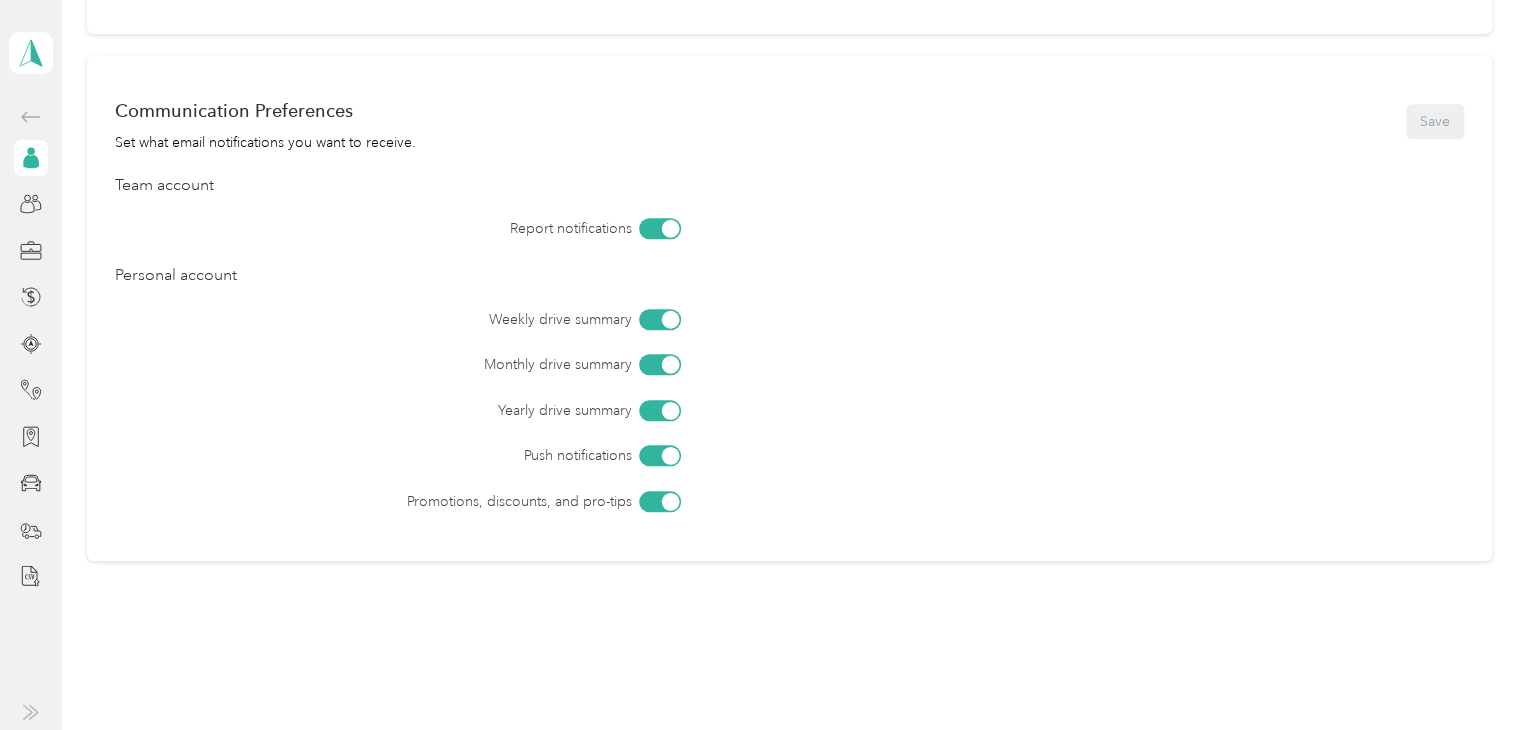 scroll, scrollTop: 840, scrollLeft: 0, axis: vertical 